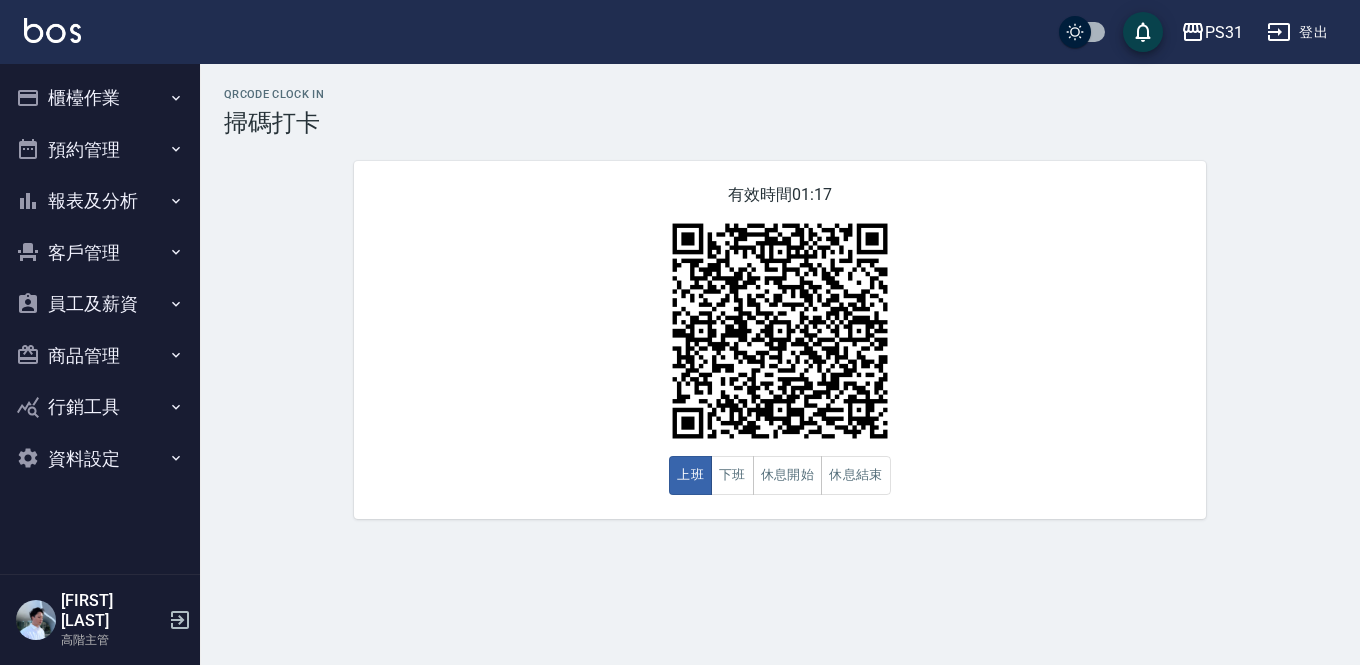 scroll, scrollTop: 0, scrollLeft: 0, axis: both 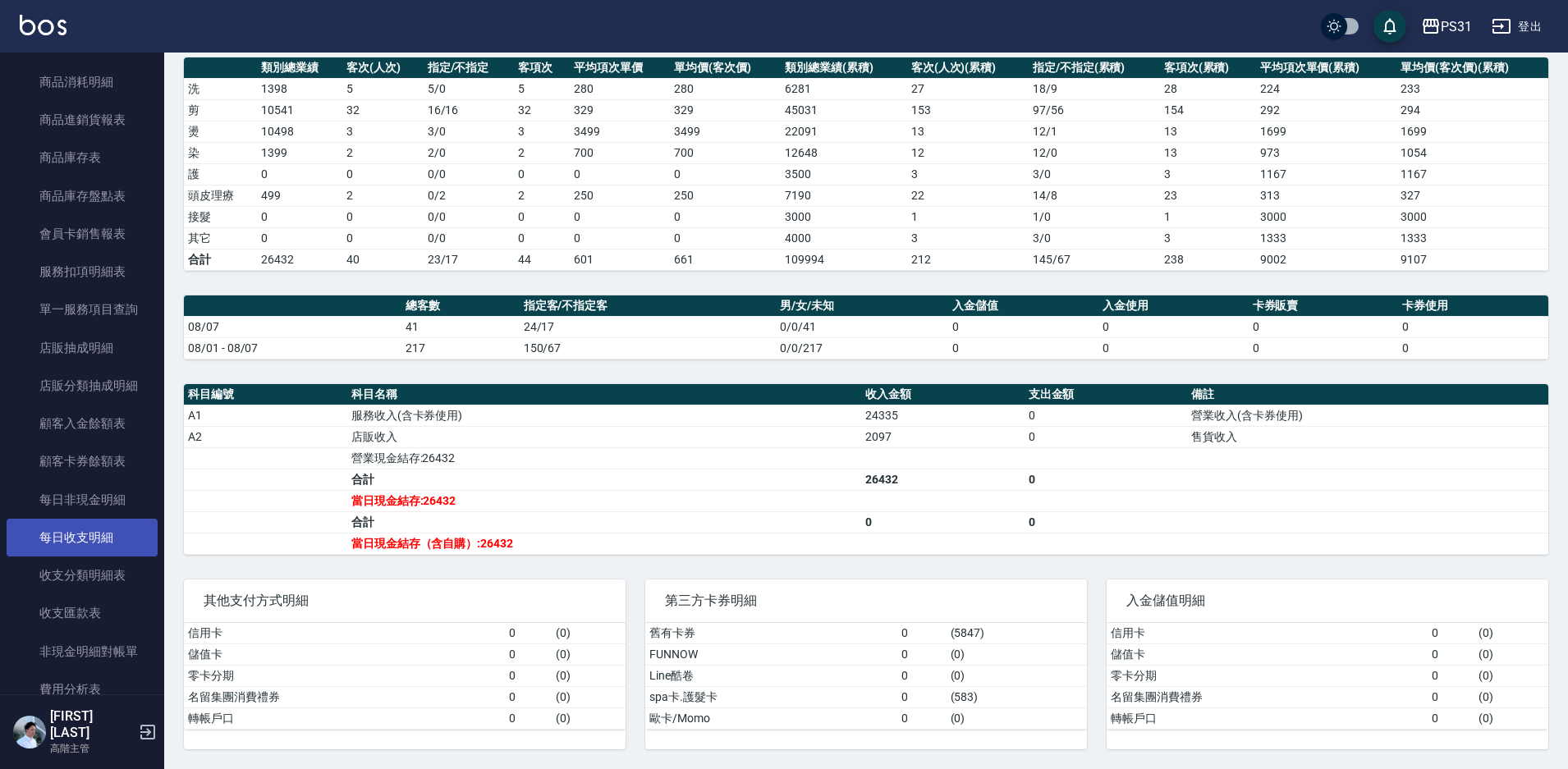 click on "每日收支明細" at bounding box center (82, 538) 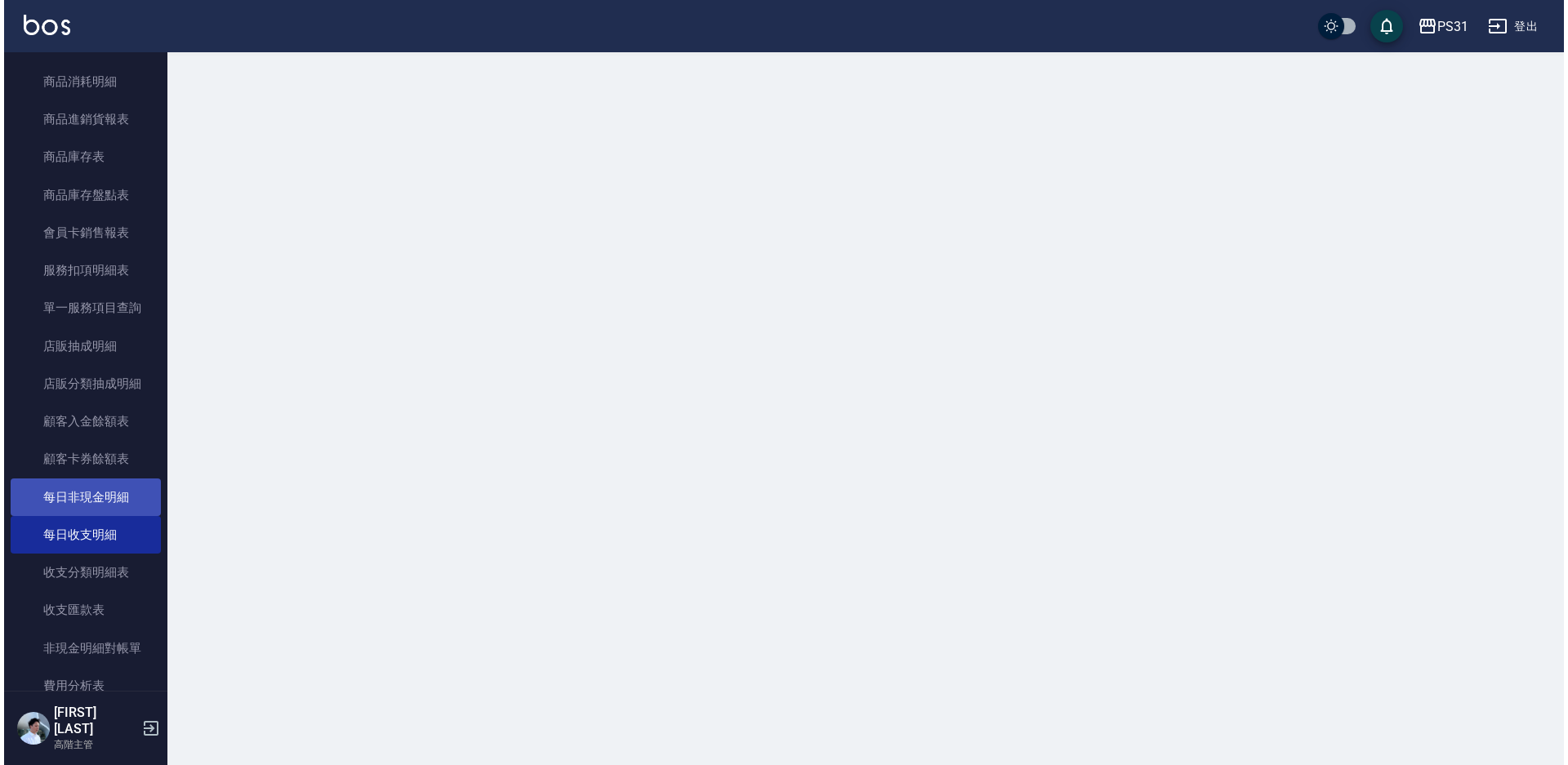 scroll, scrollTop: 0, scrollLeft: 0, axis: both 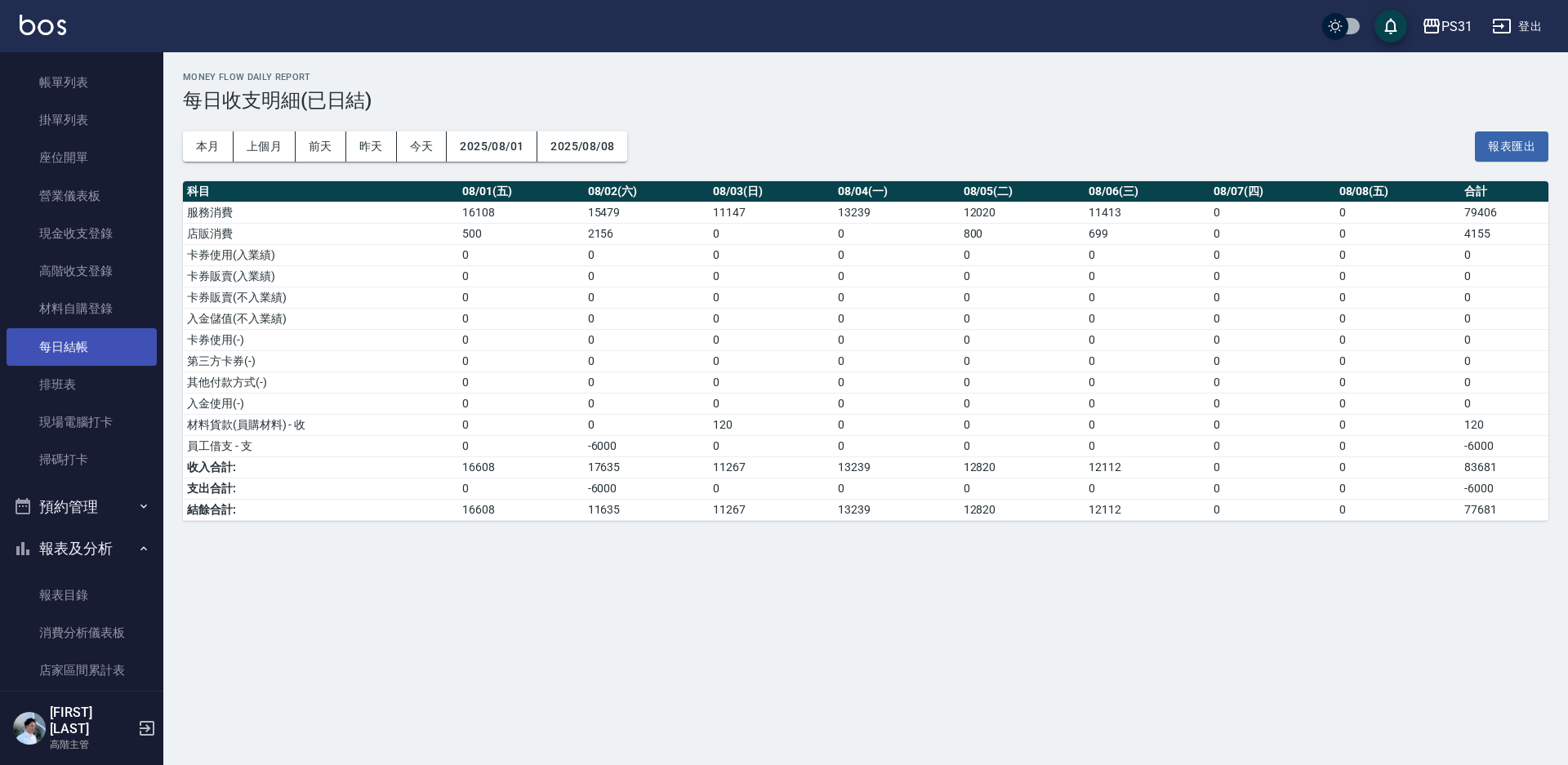 click on "每日結帳" at bounding box center [82, 347] 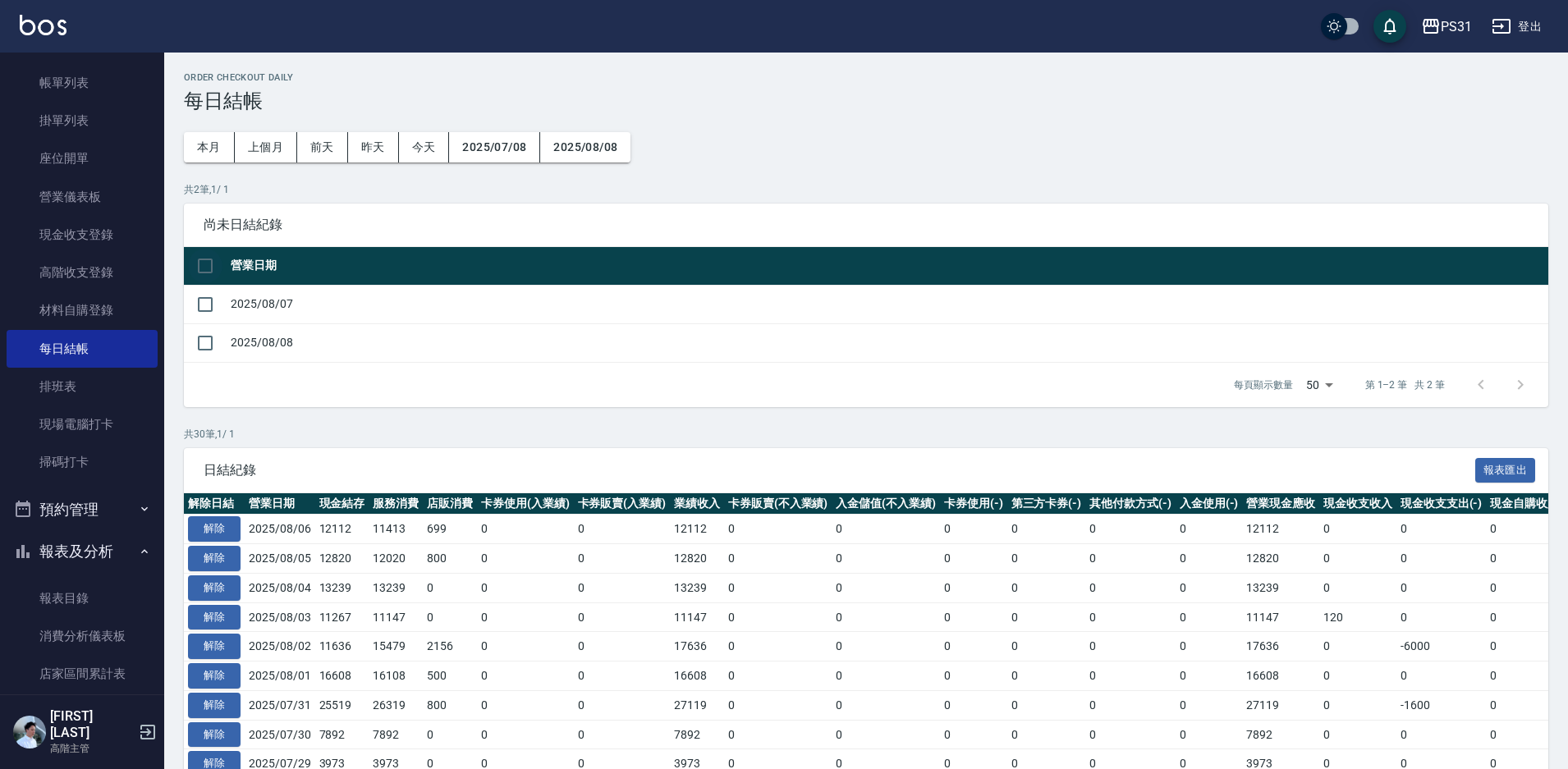 click at bounding box center [205, 266] 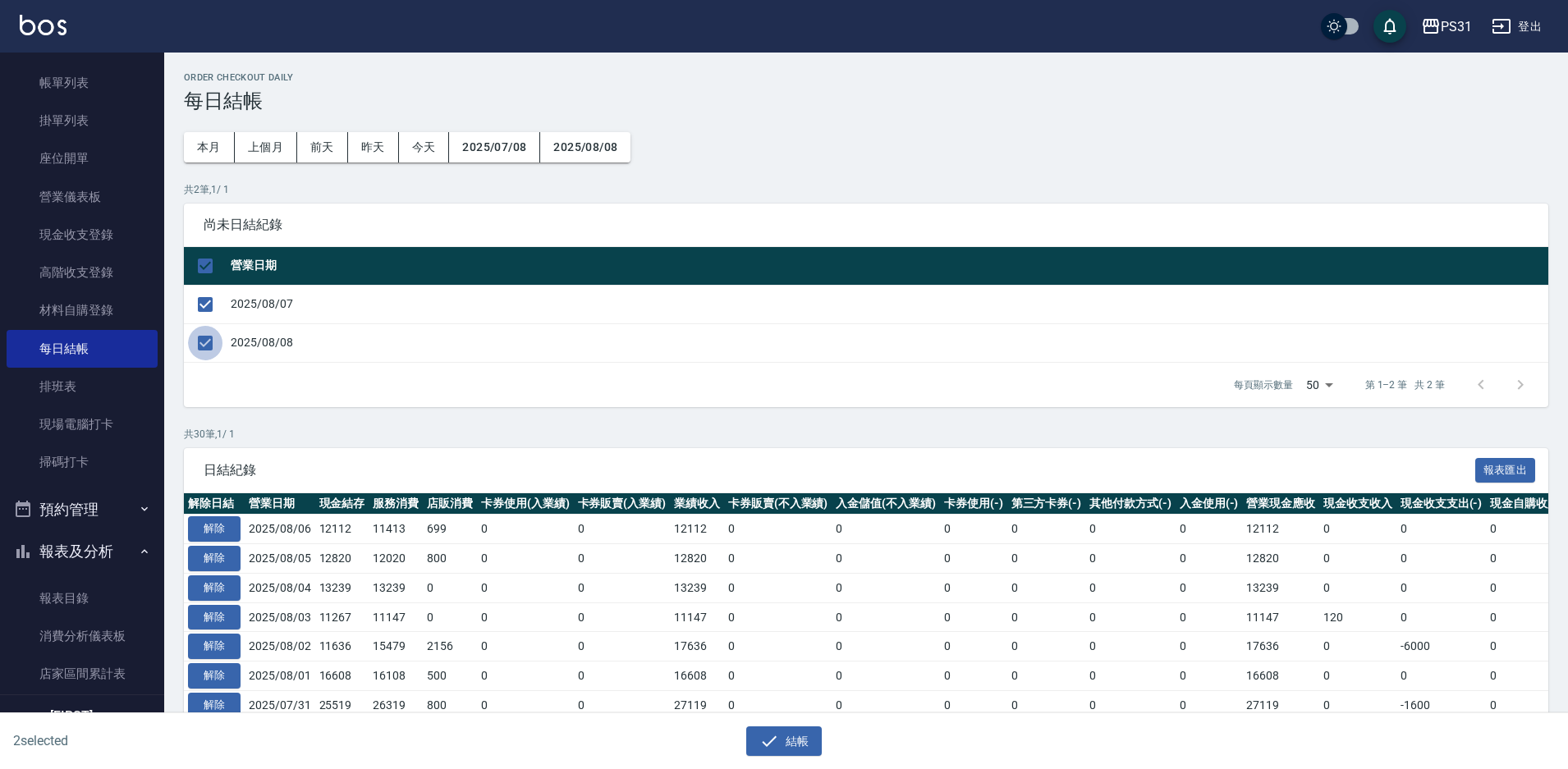 click at bounding box center (205, 343) 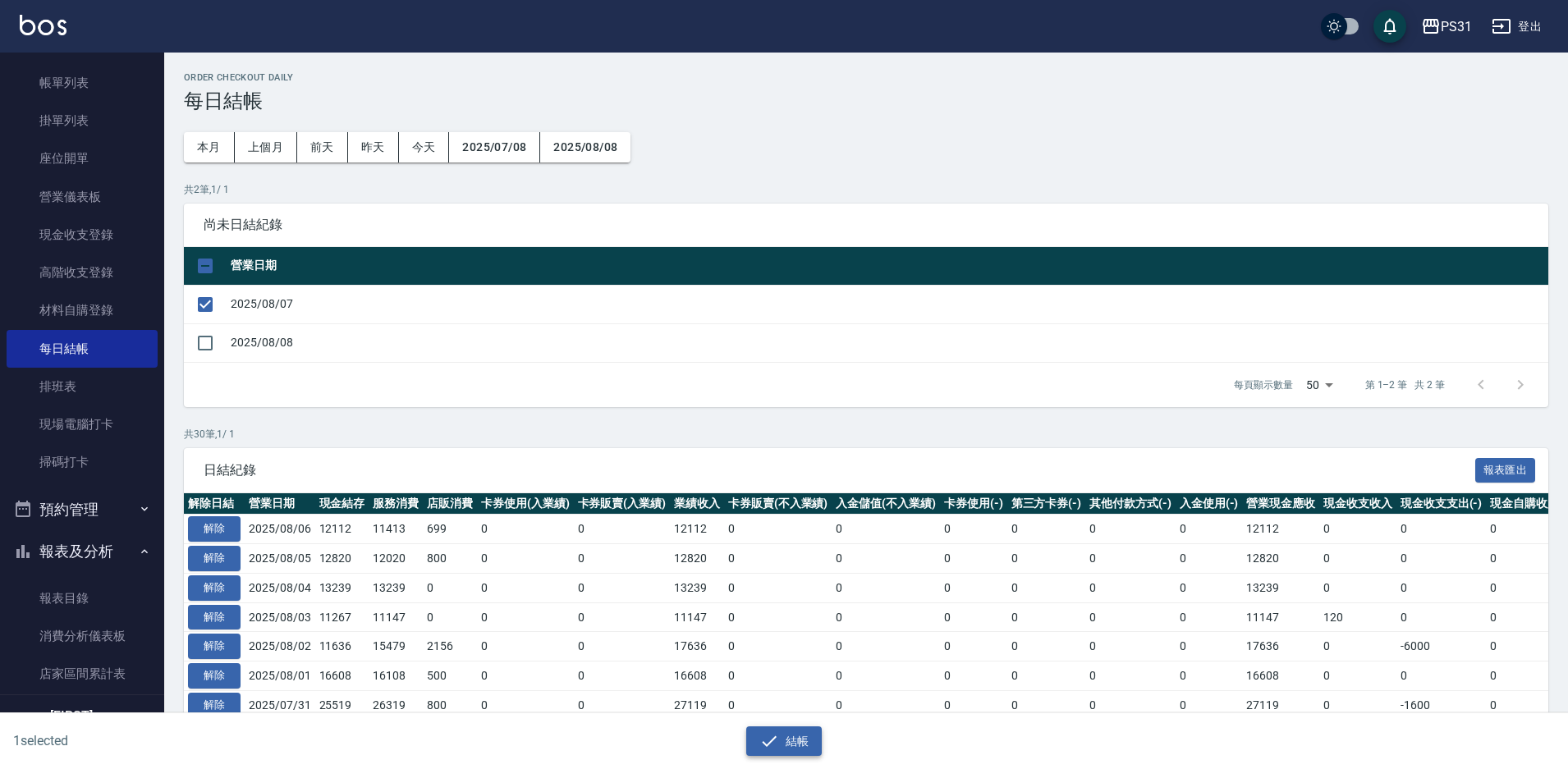 click 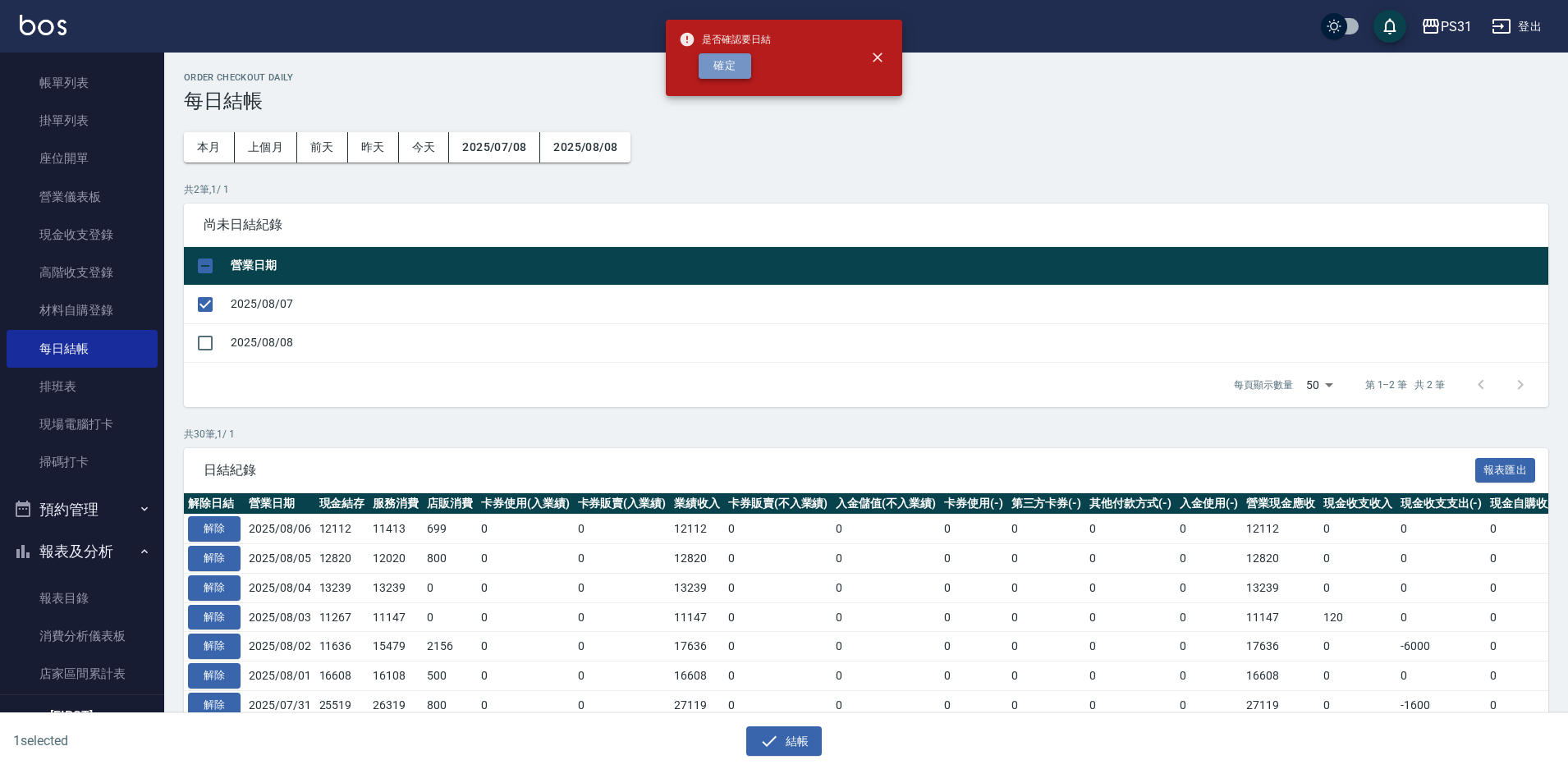 click on "確定" at bounding box center [725, 66] 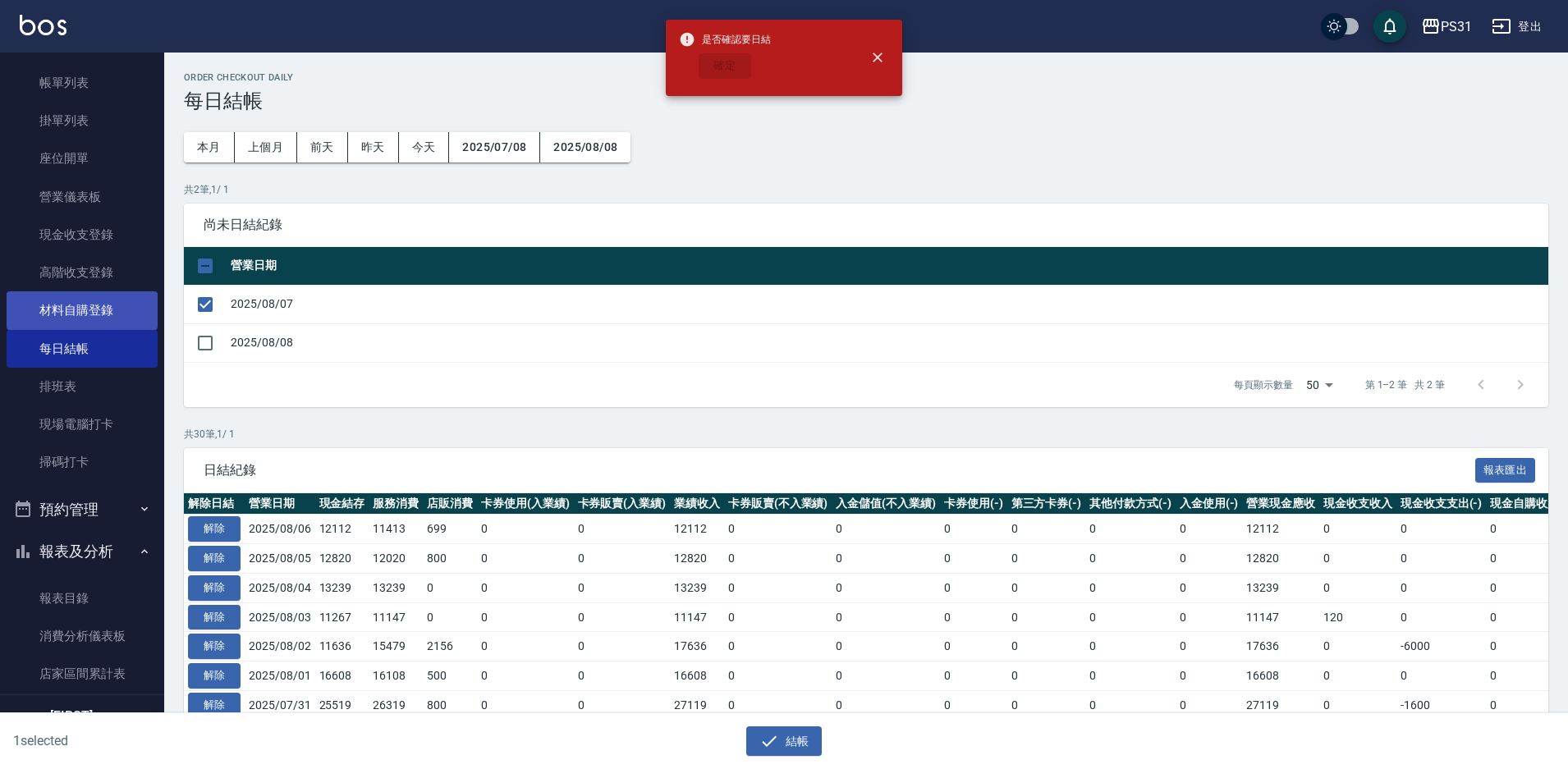 checkbox on "false" 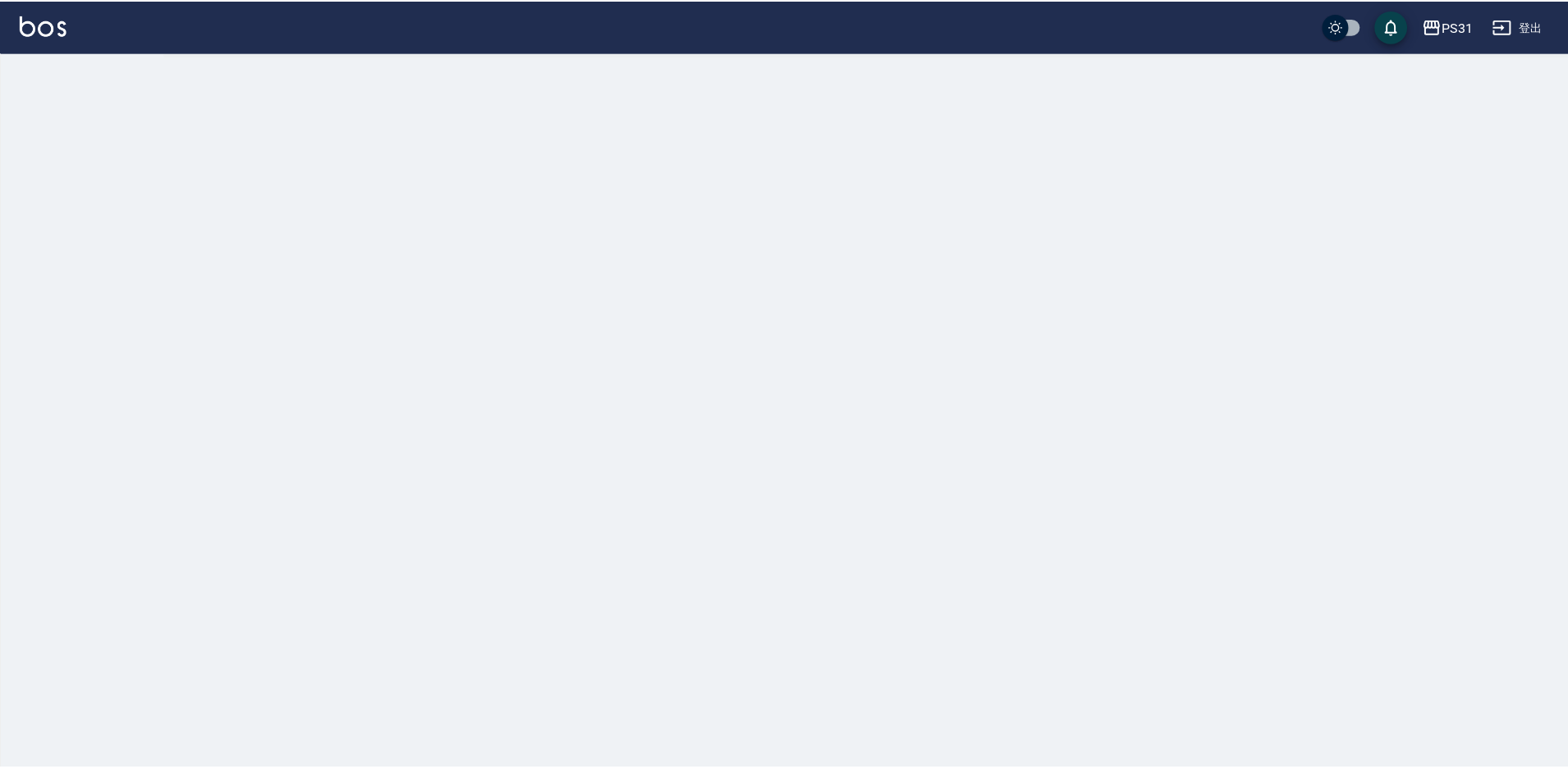 scroll, scrollTop: 0, scrollLeft: 0, axis: both 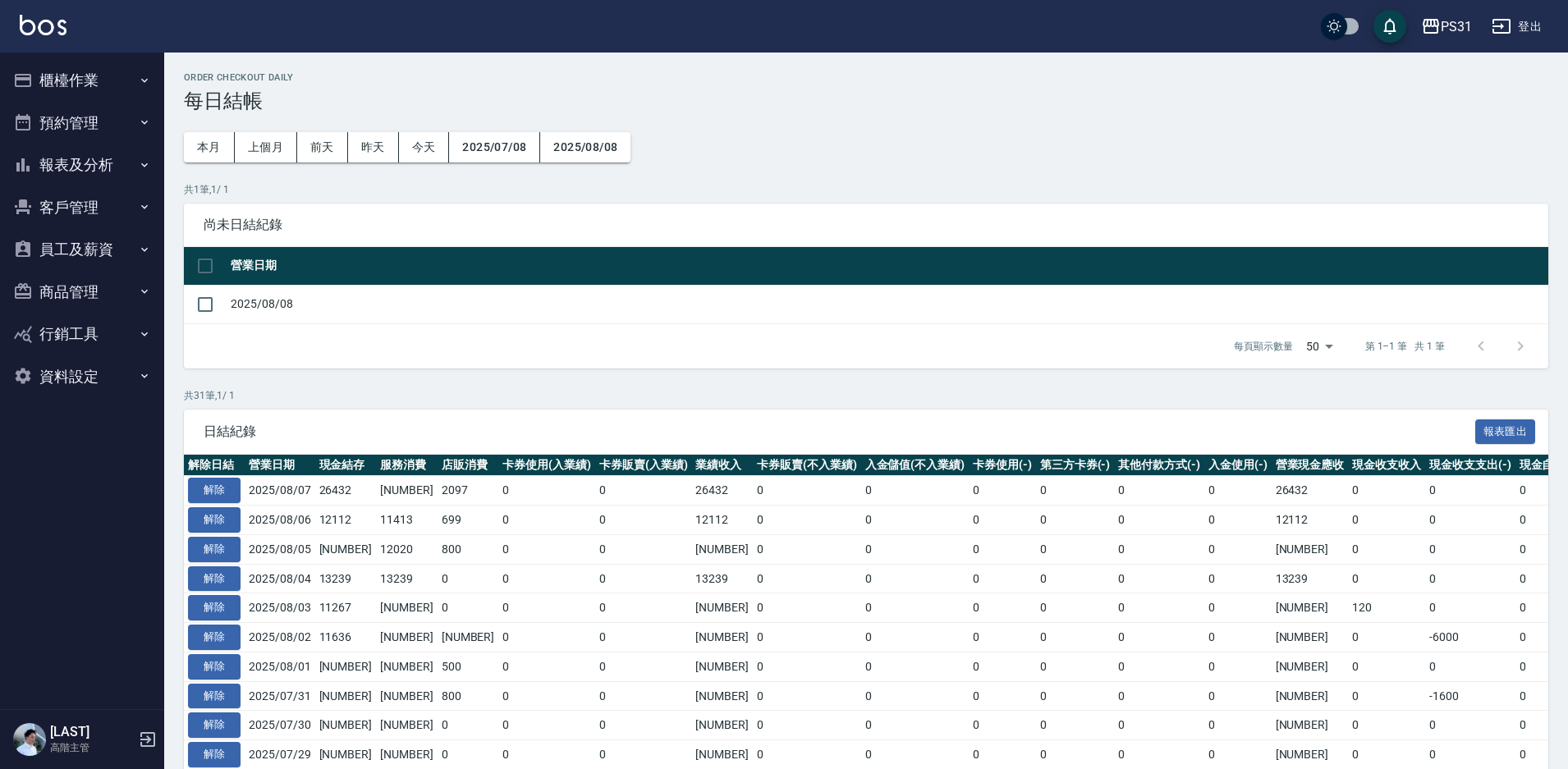click on "報表及分析" at bounding box center (82, 165) 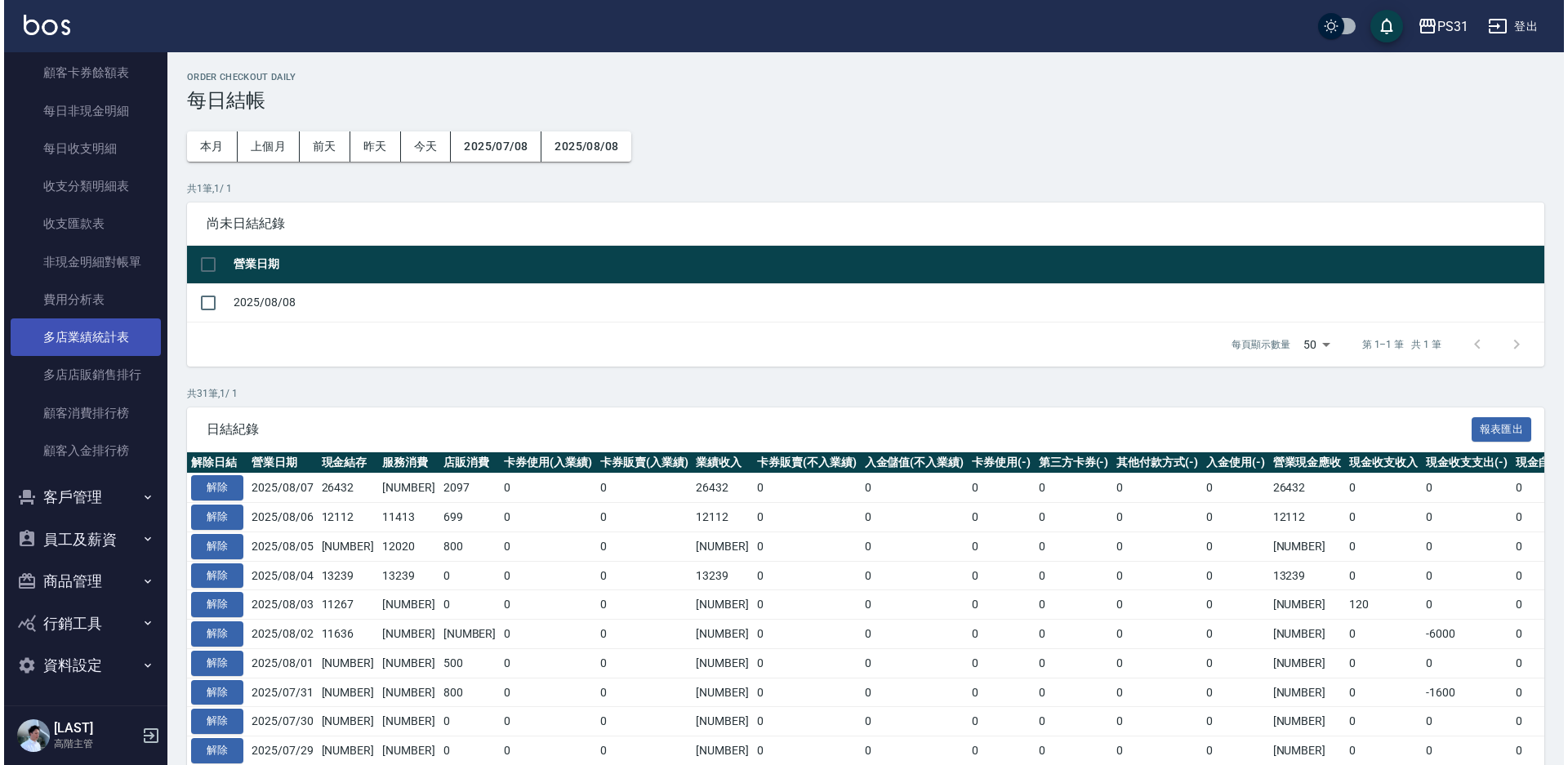scroll, scrollTop: 1309, scrollLeft: 0, axis: vertical 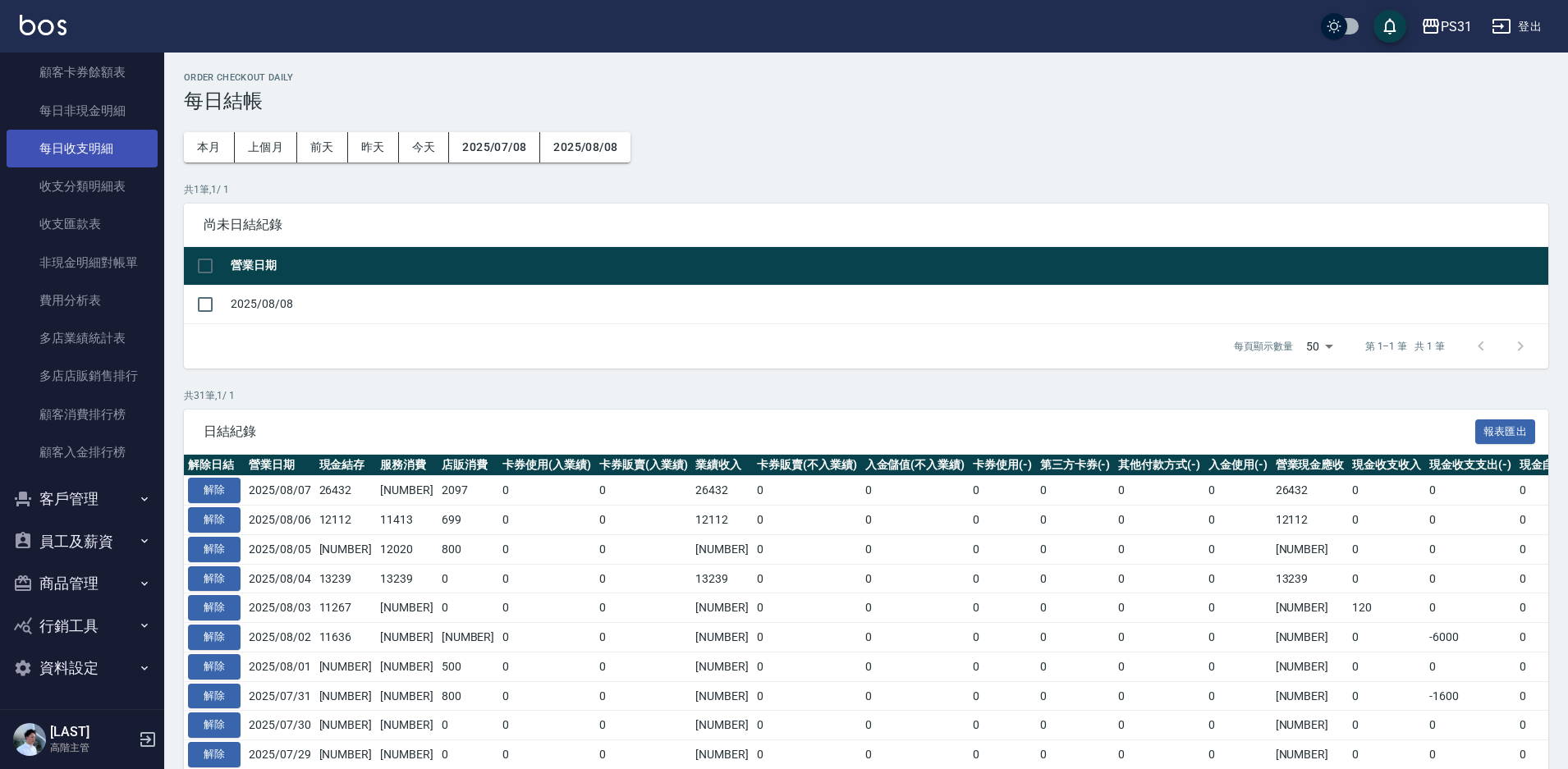 click on "每日收支明細" at bounding box center (82, 149) 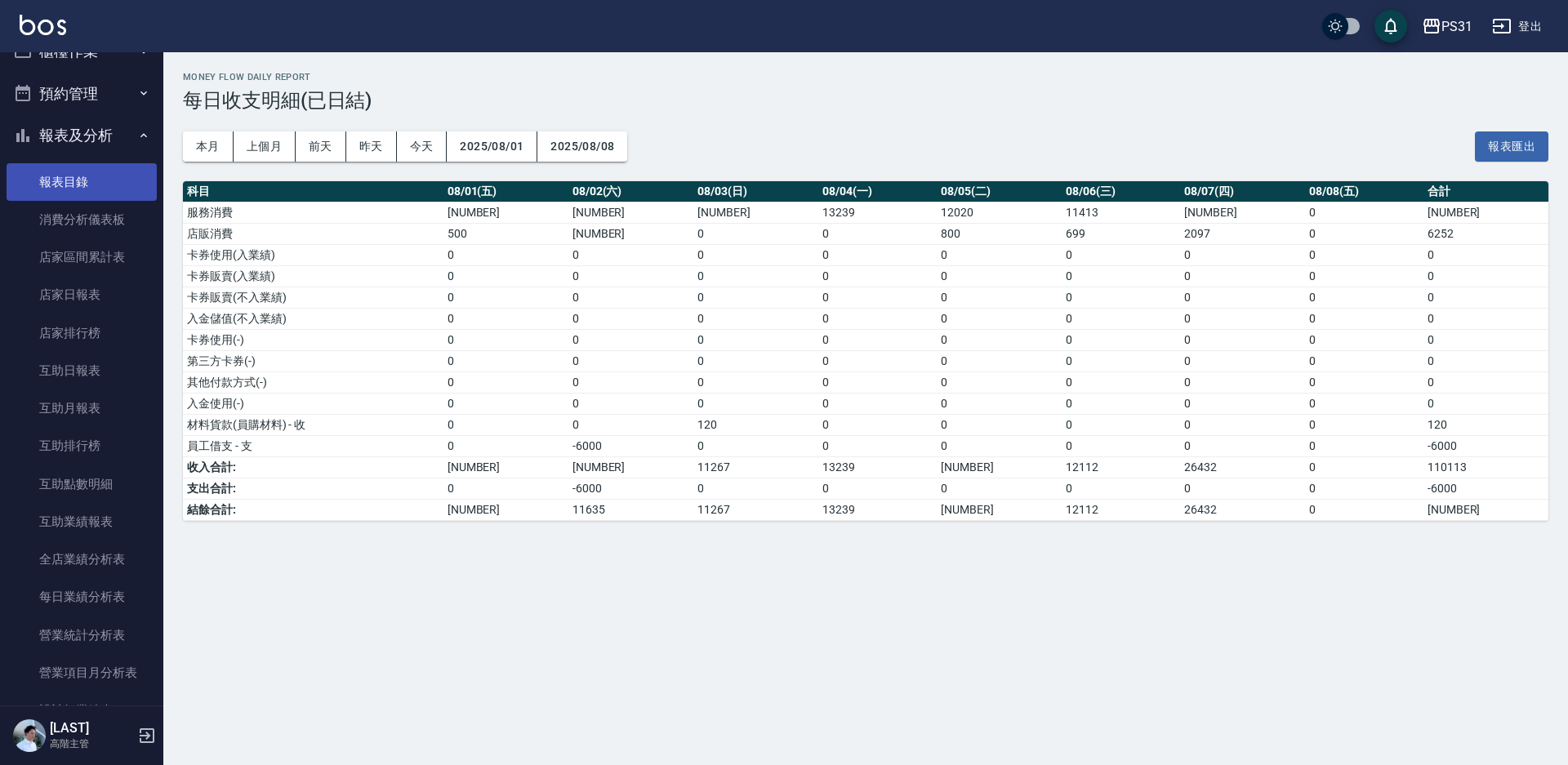 scroll, scrollTop: 0, scrollLeft: 0, axis: both 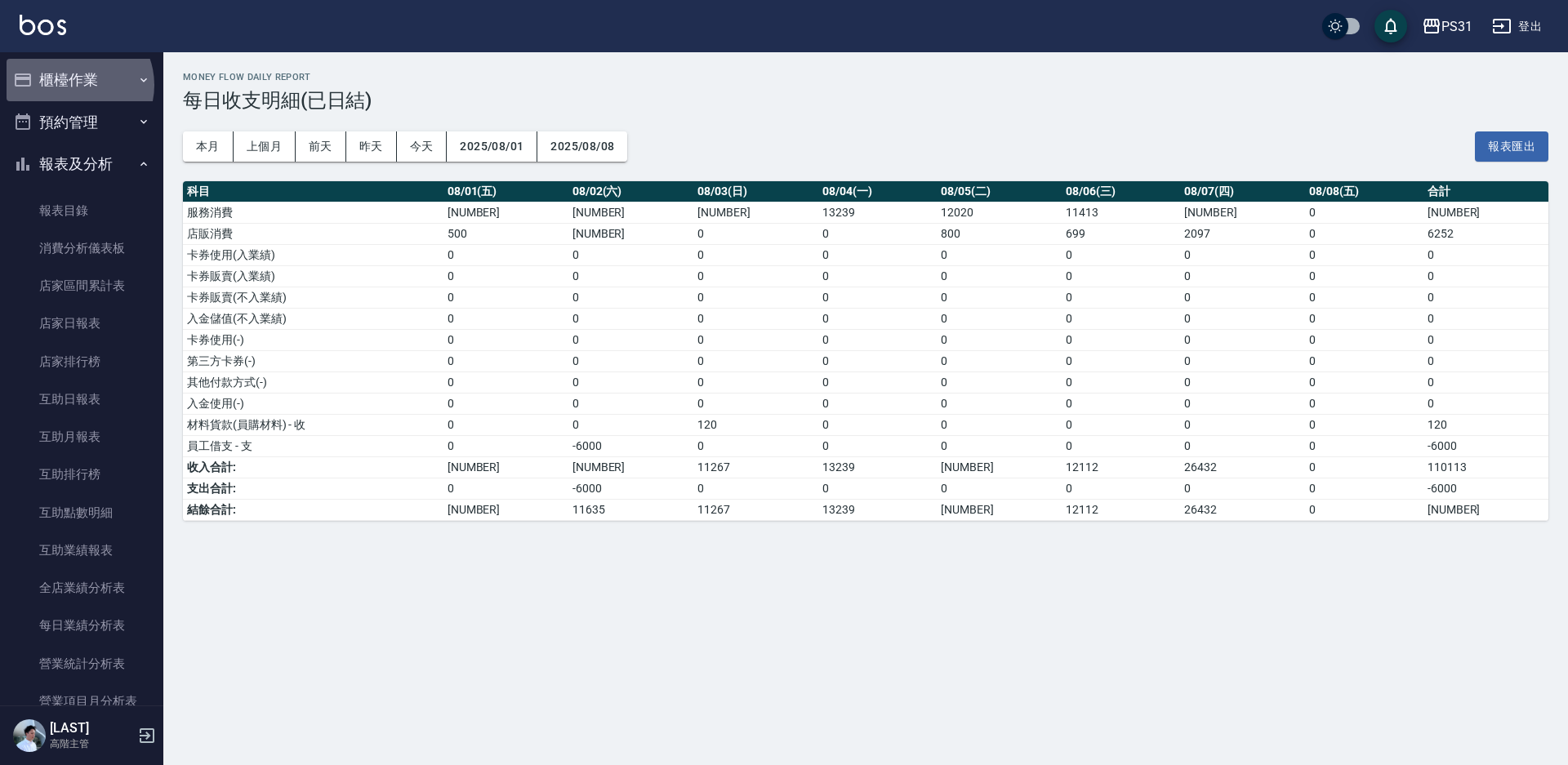 click on "櫃檯作業" at bounding box center (82, 80) 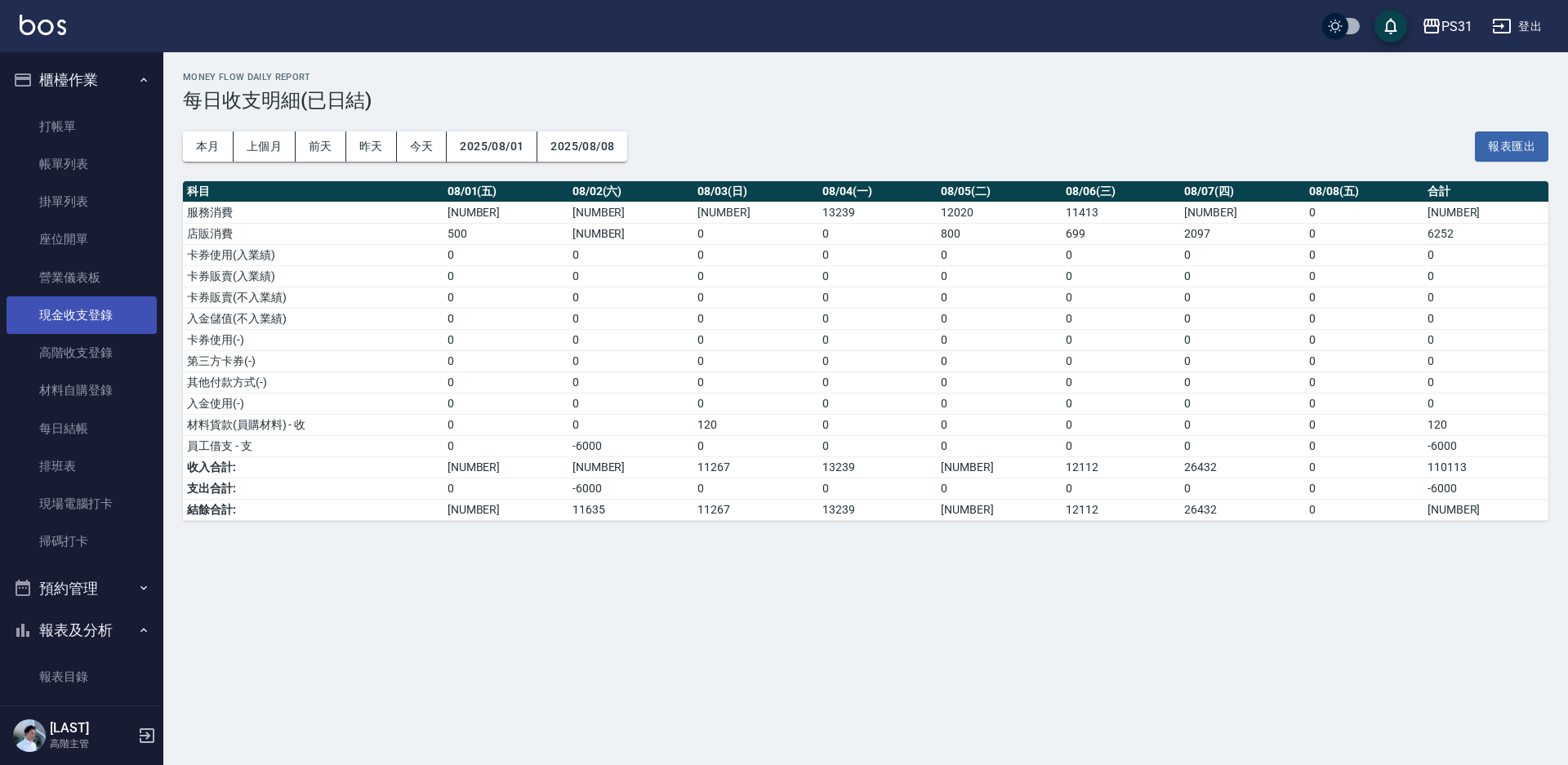 click on "現金收支登錄" at bounding box center [82, 315] 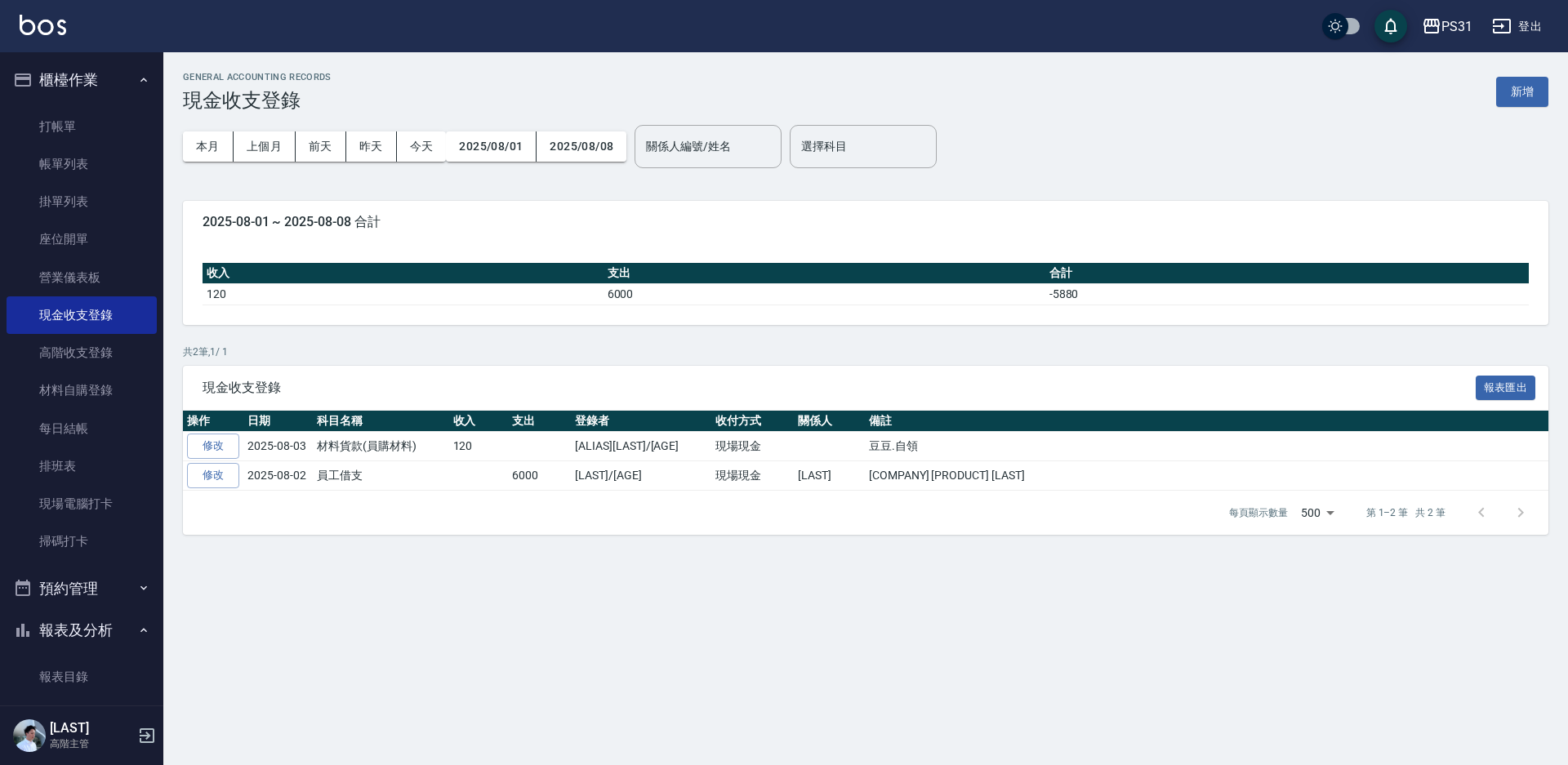 drag, startPoint x: 1505, startPoint y: 87, endPoint x: 1442, endPoint y: 94, distance: 63.3877 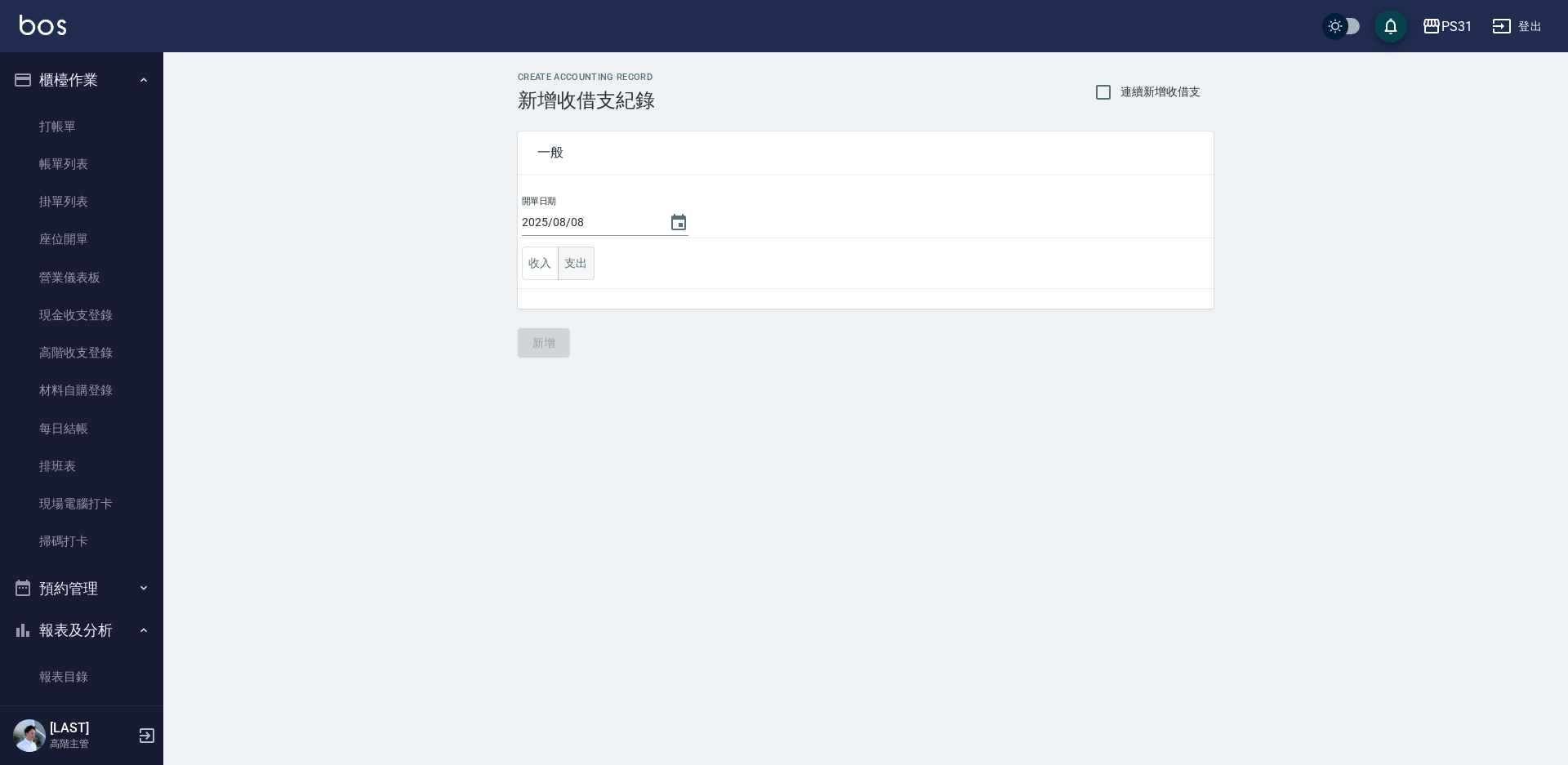 click on "支出" at bounding box center (576, 263) 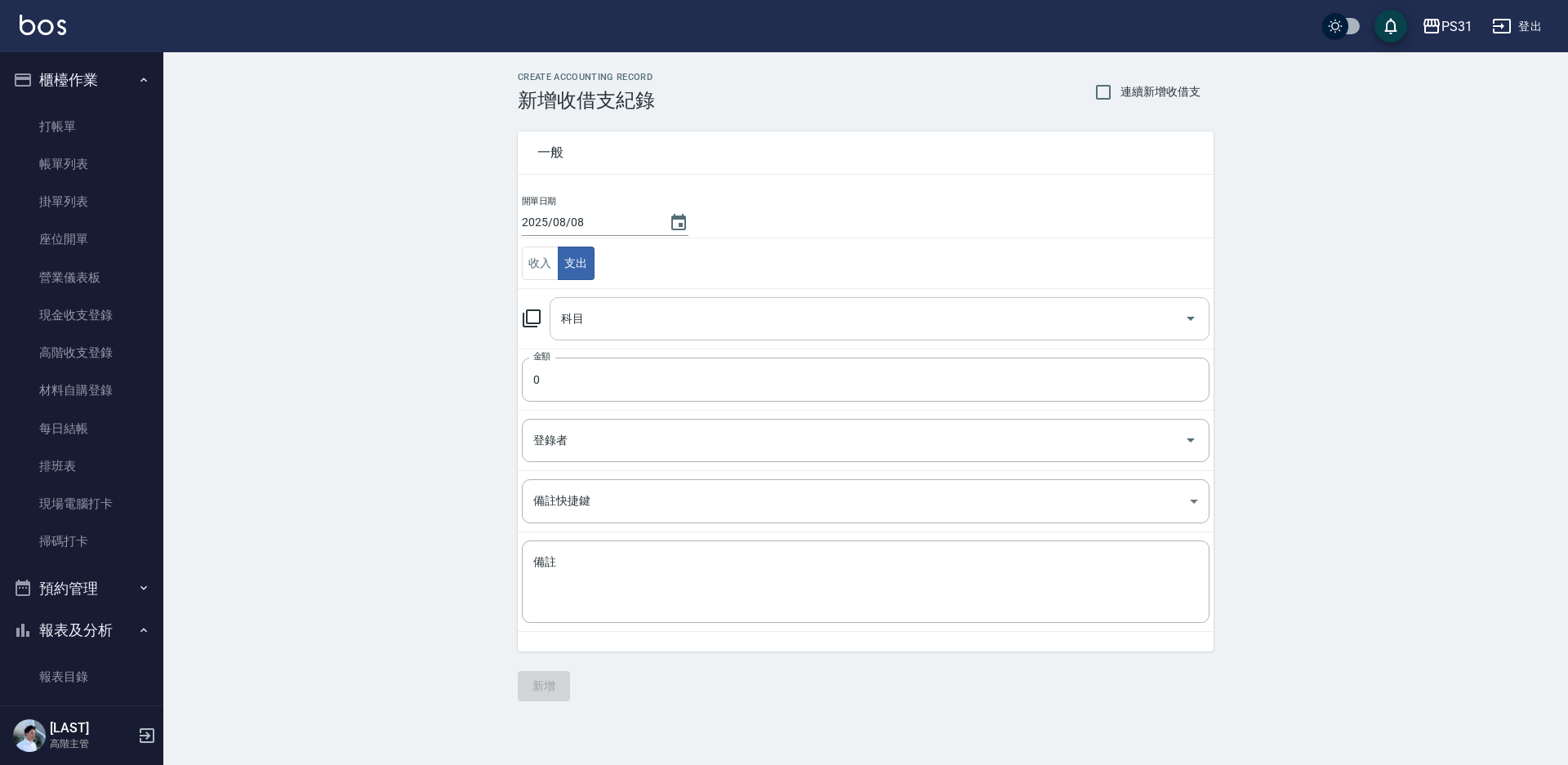 click on "科目" at bounding box center [867, 318] 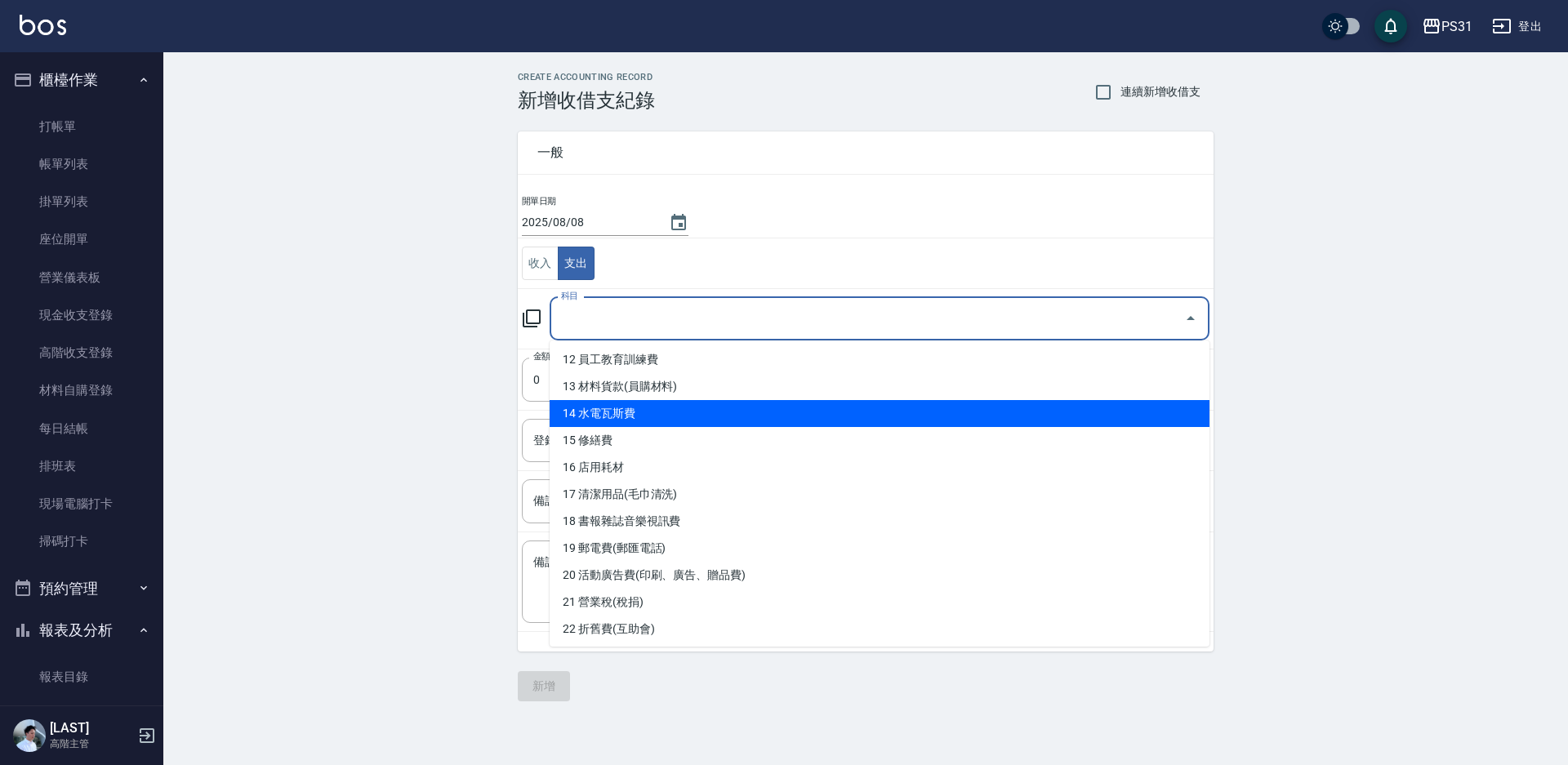 scroll, scrollTop: 408, scrollLeft: 0, axis: vertical 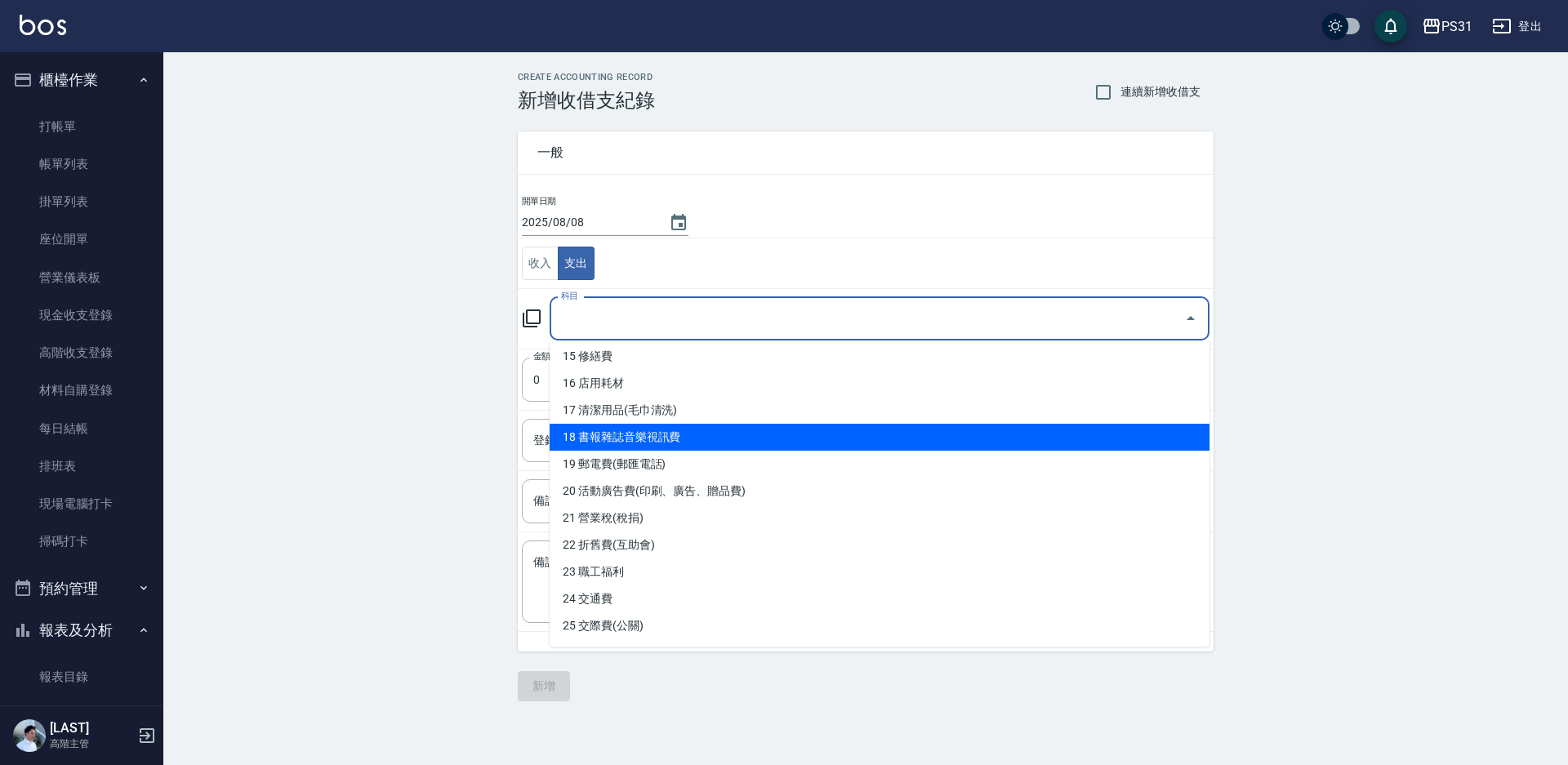 click on "18 書報雜誌音樂視訊費" at bounding box center (880, 437) 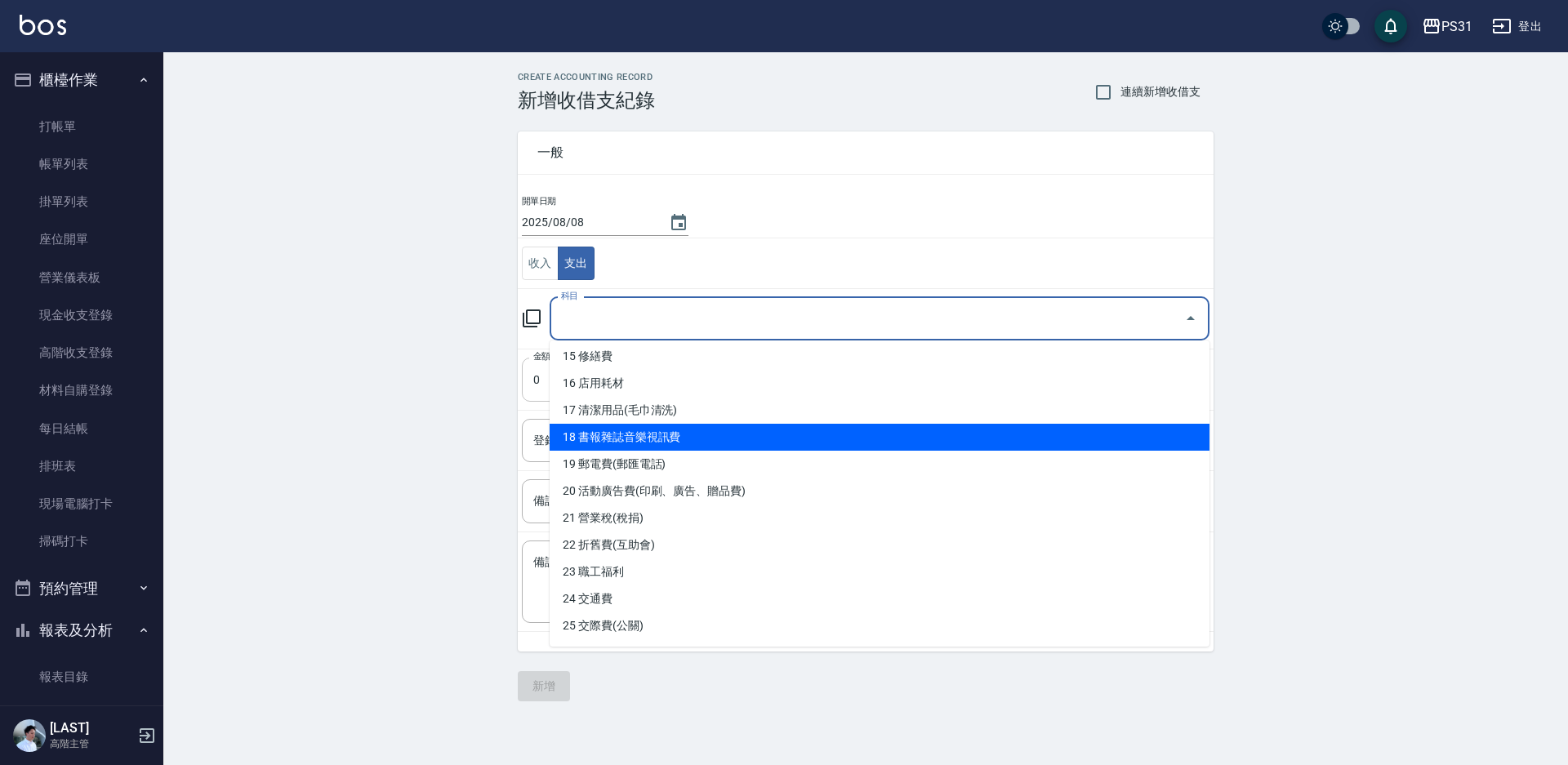 type on "18 書報雜誌音樂視訊費" 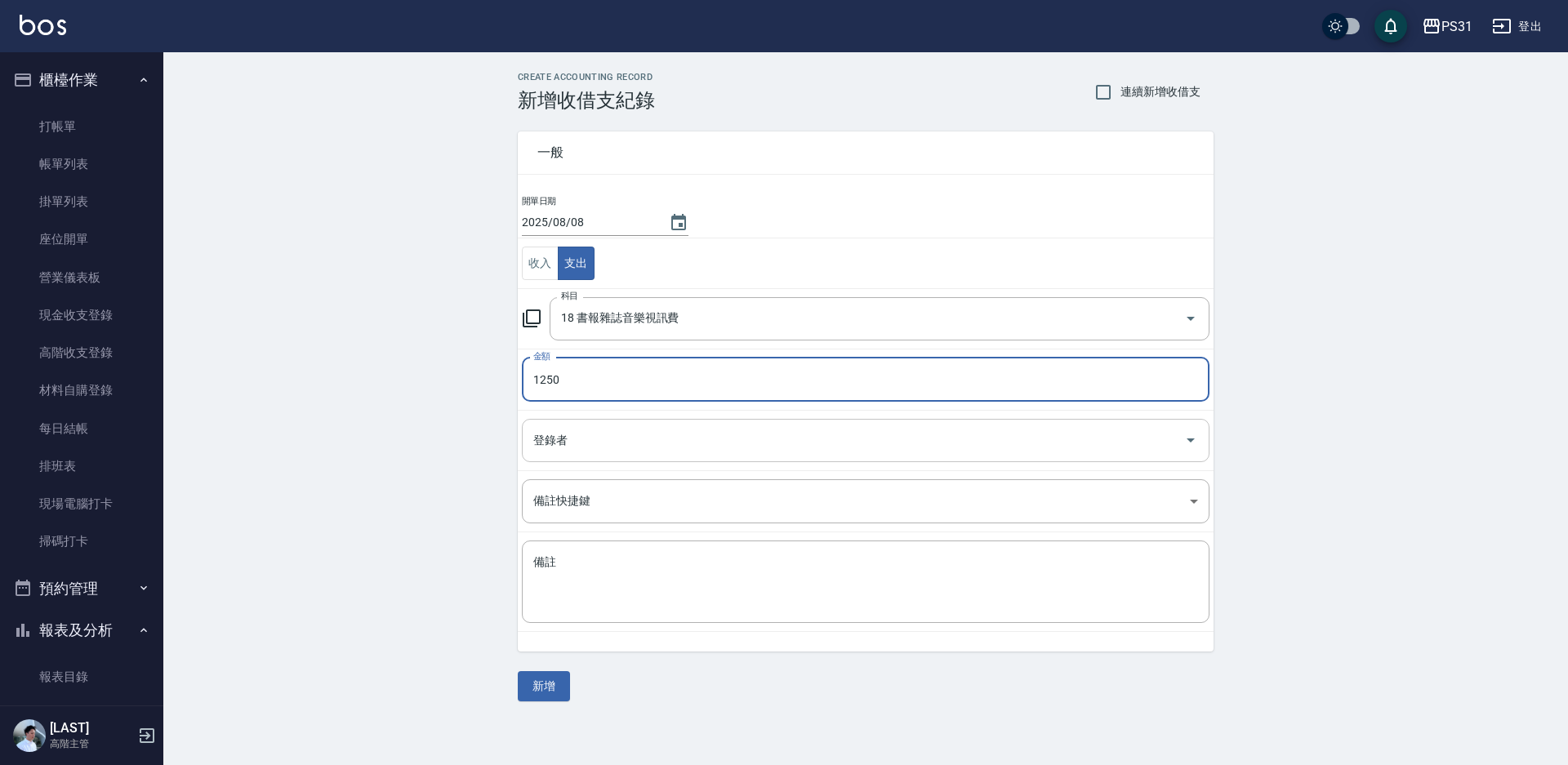 type on "1250" 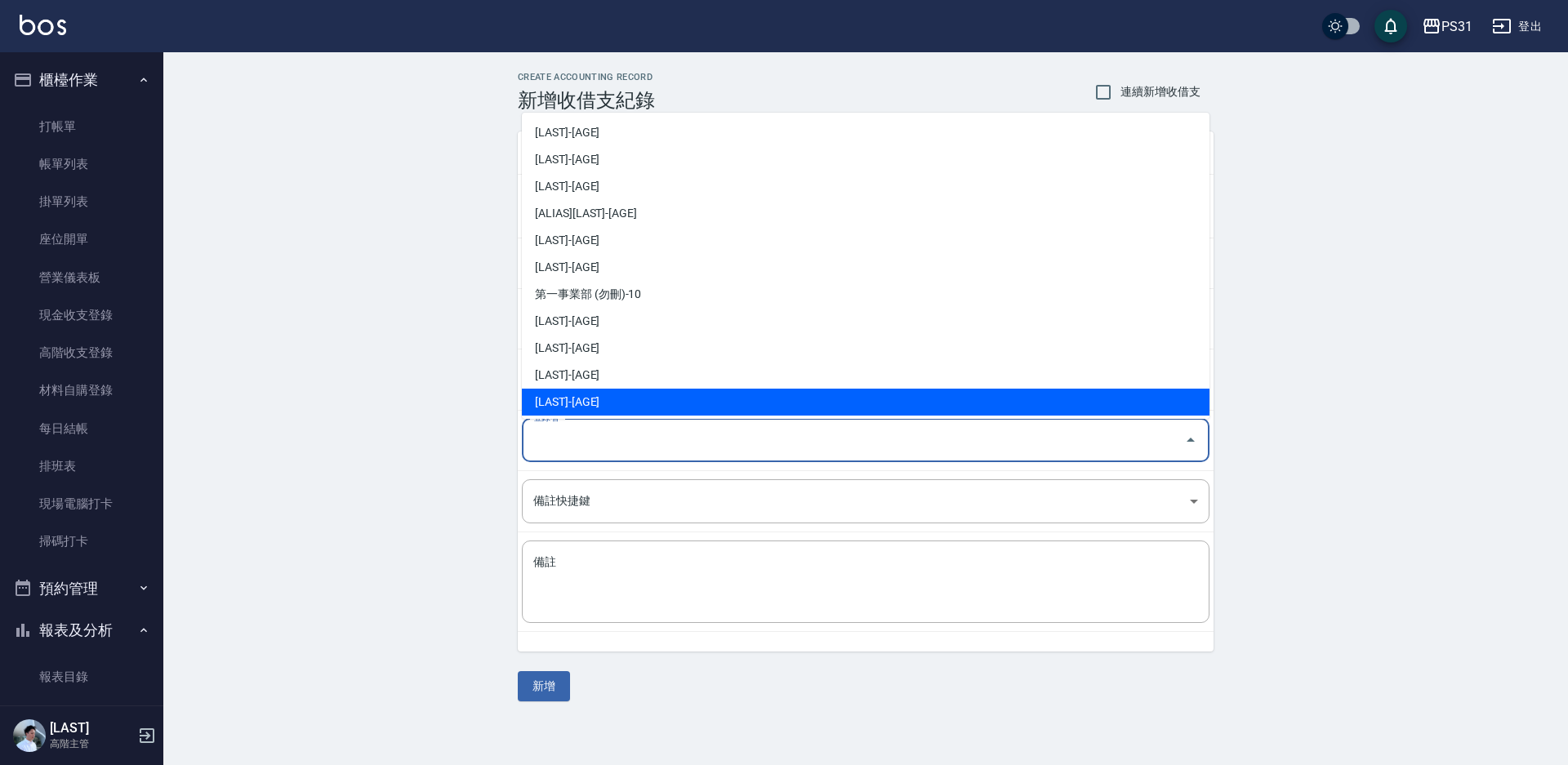 click on "李維儒-14" at bounding box center [866, 402] 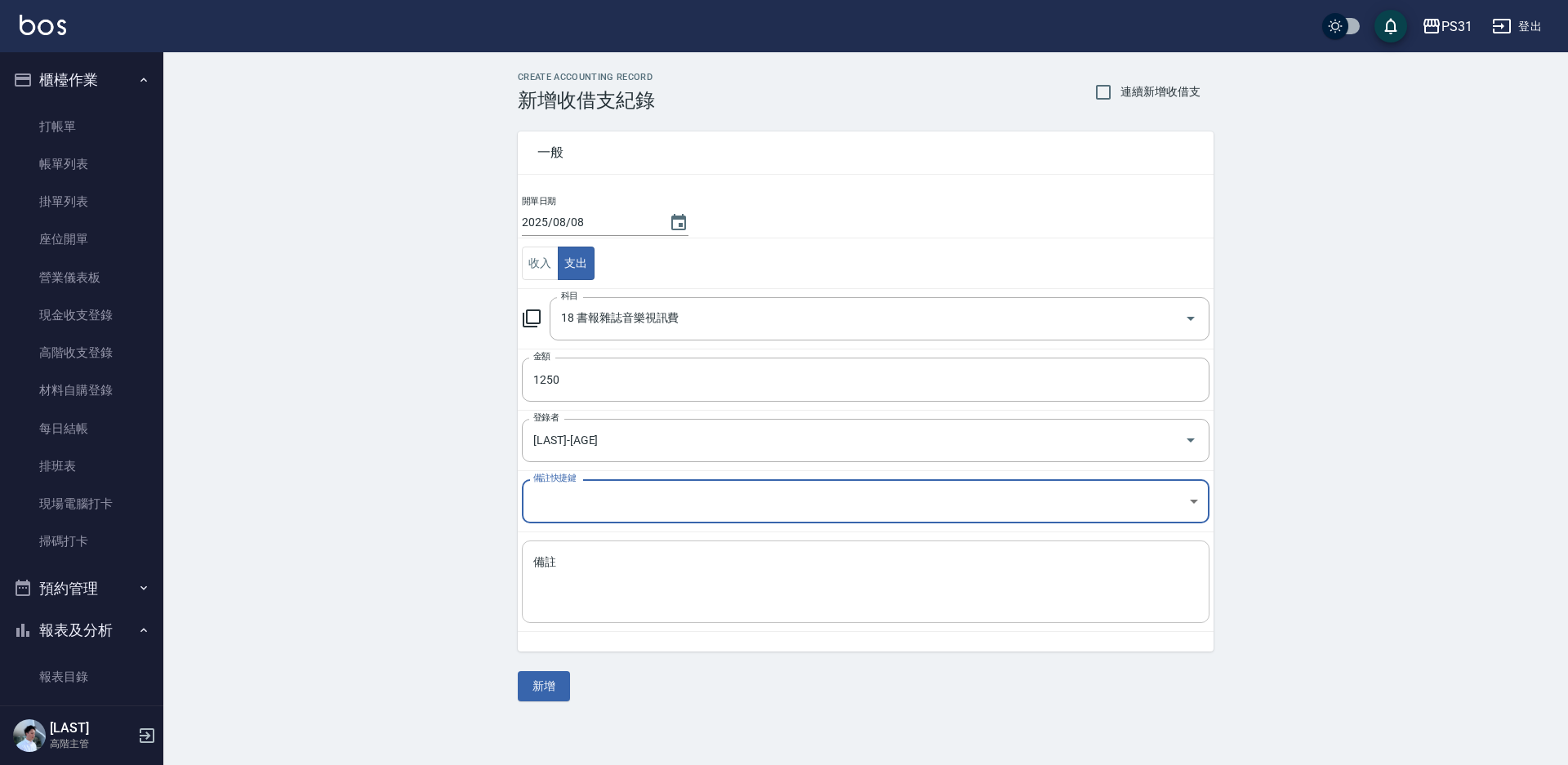 click on "備註" at bounding box center [866, 582] 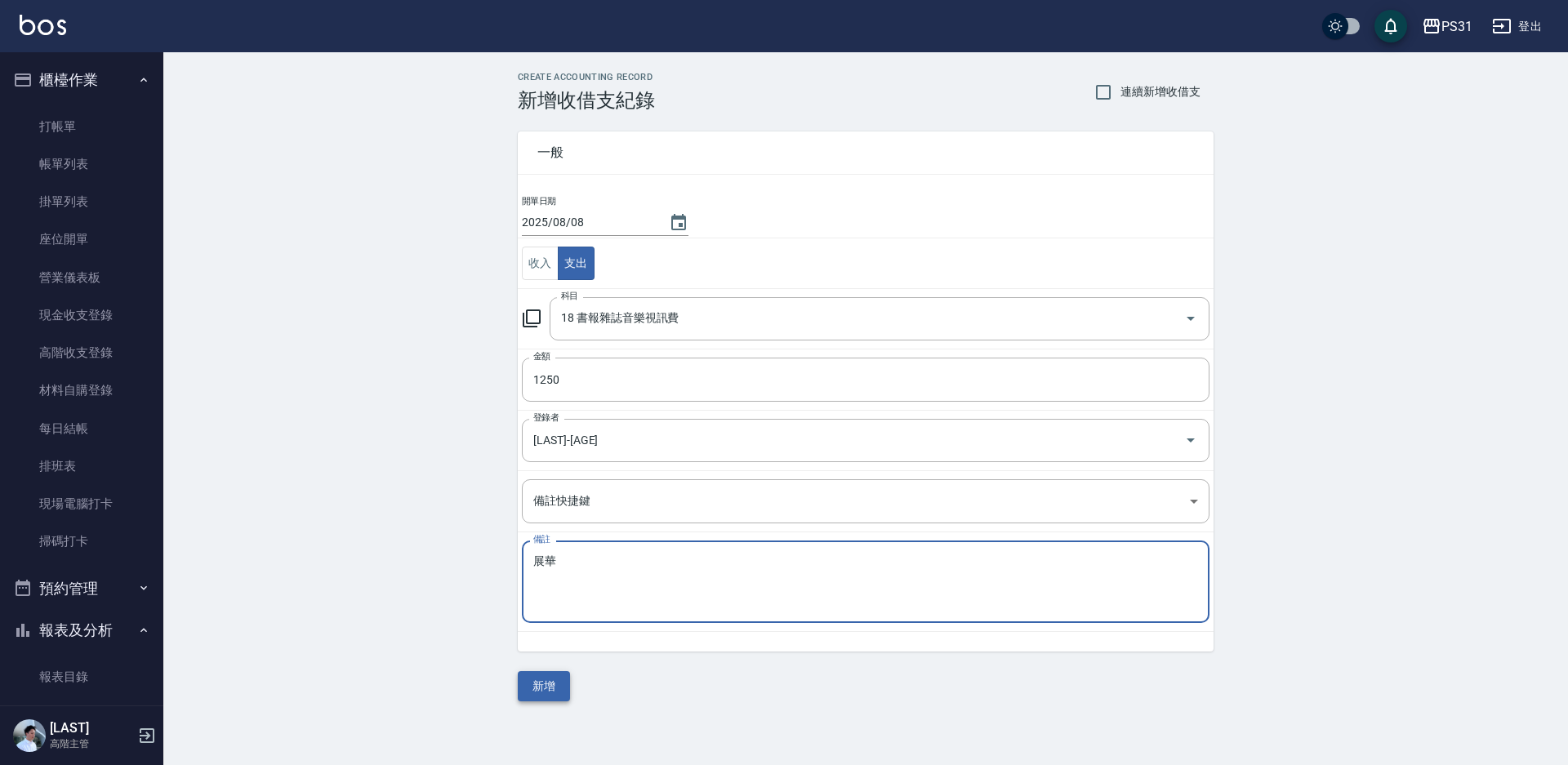 type on "展華" 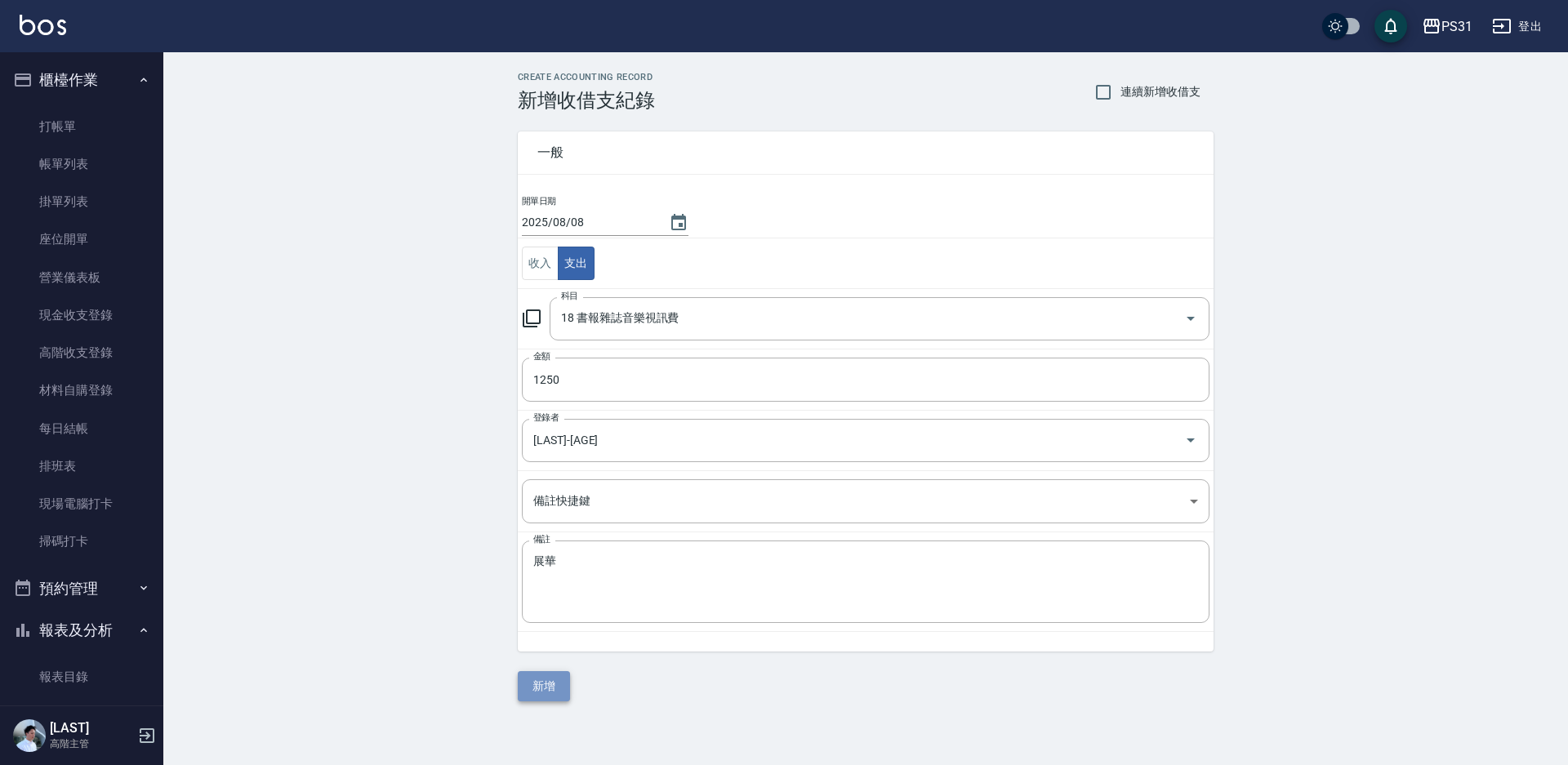 click on "新增" at bounding box center [544, 686] 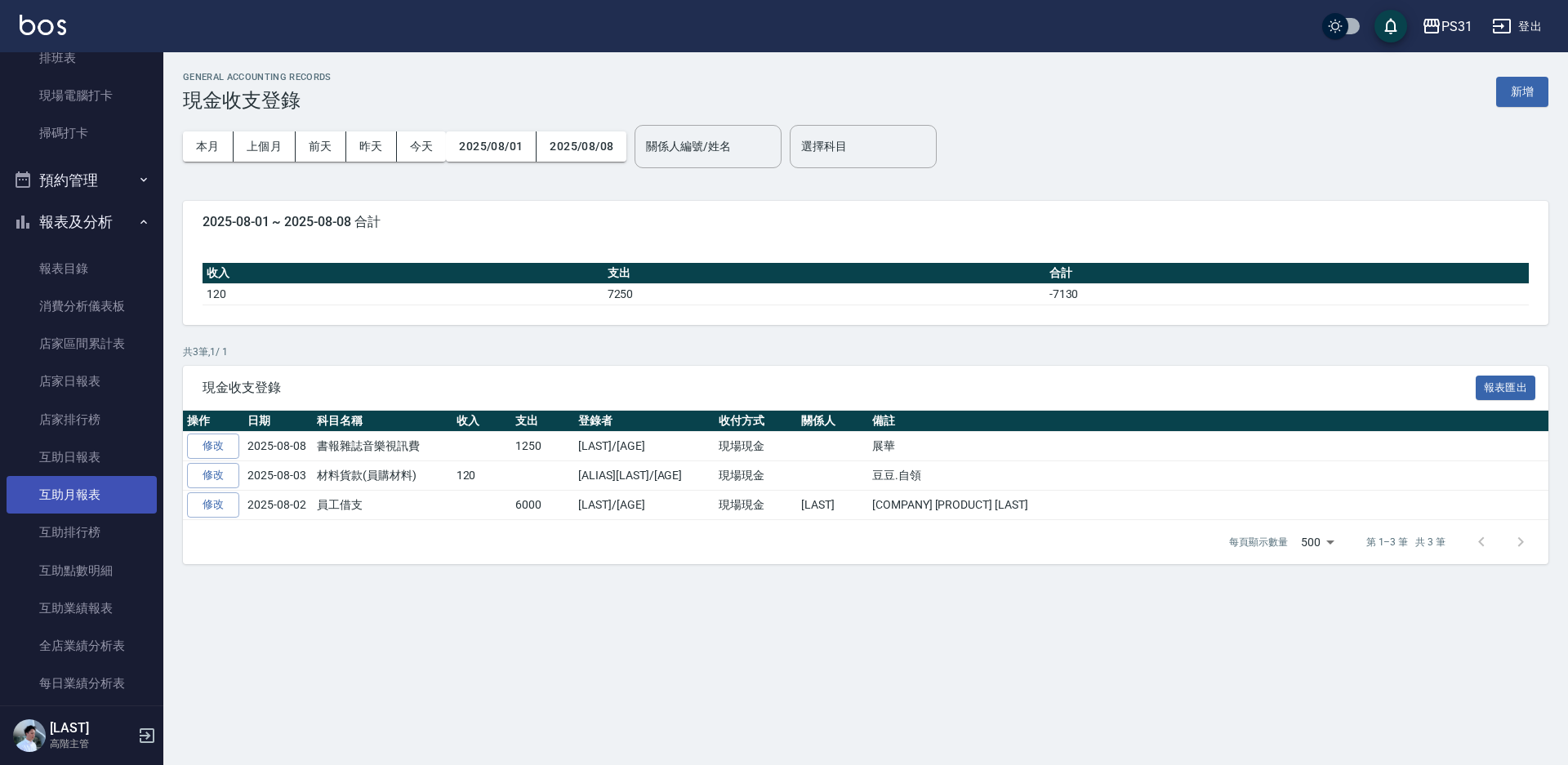 scroll, scrollTop: 572, scrollLeft: 0, axis: vertical 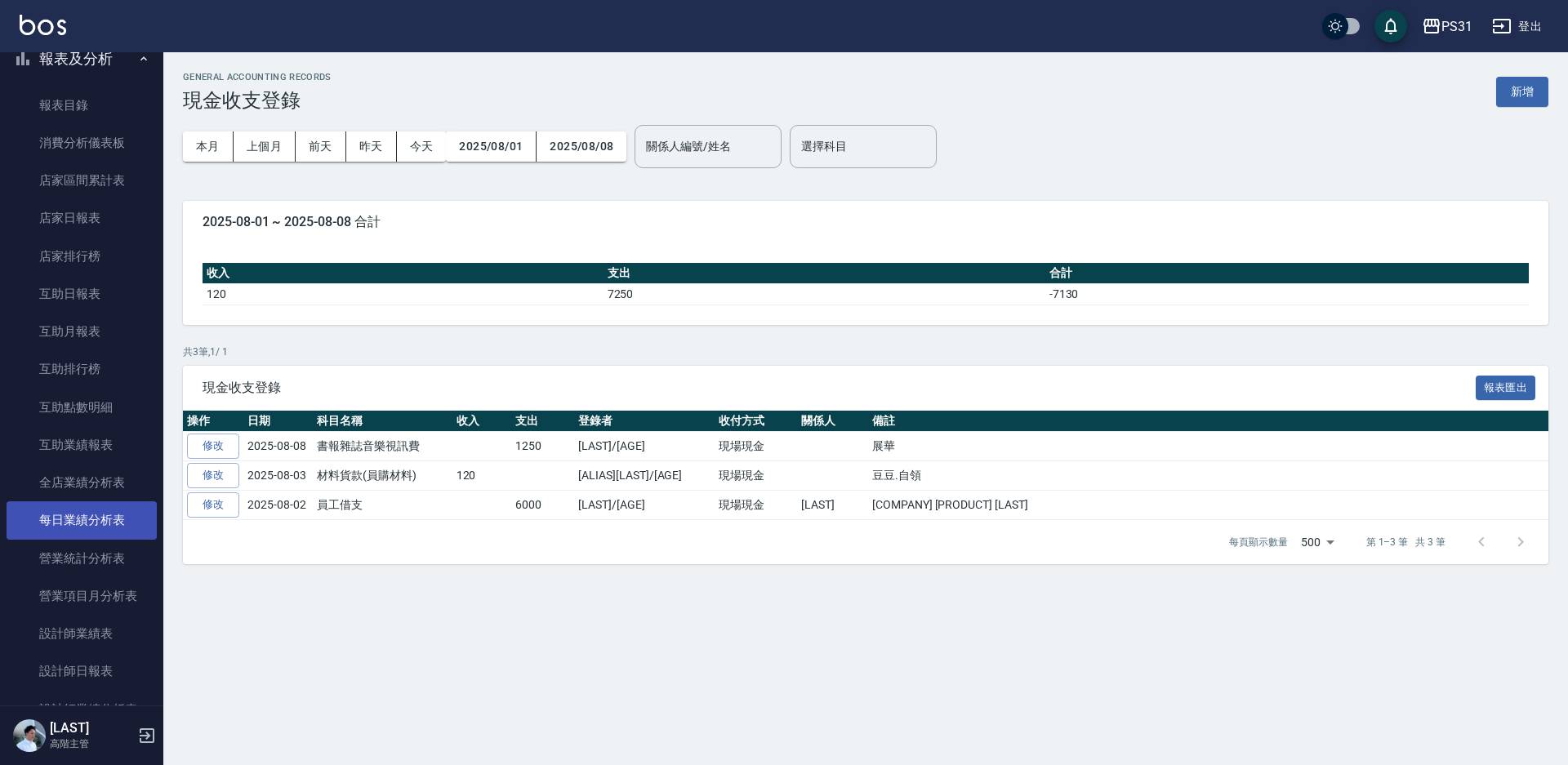 click on "每日業績分析表" at bounding box center [82, 520] 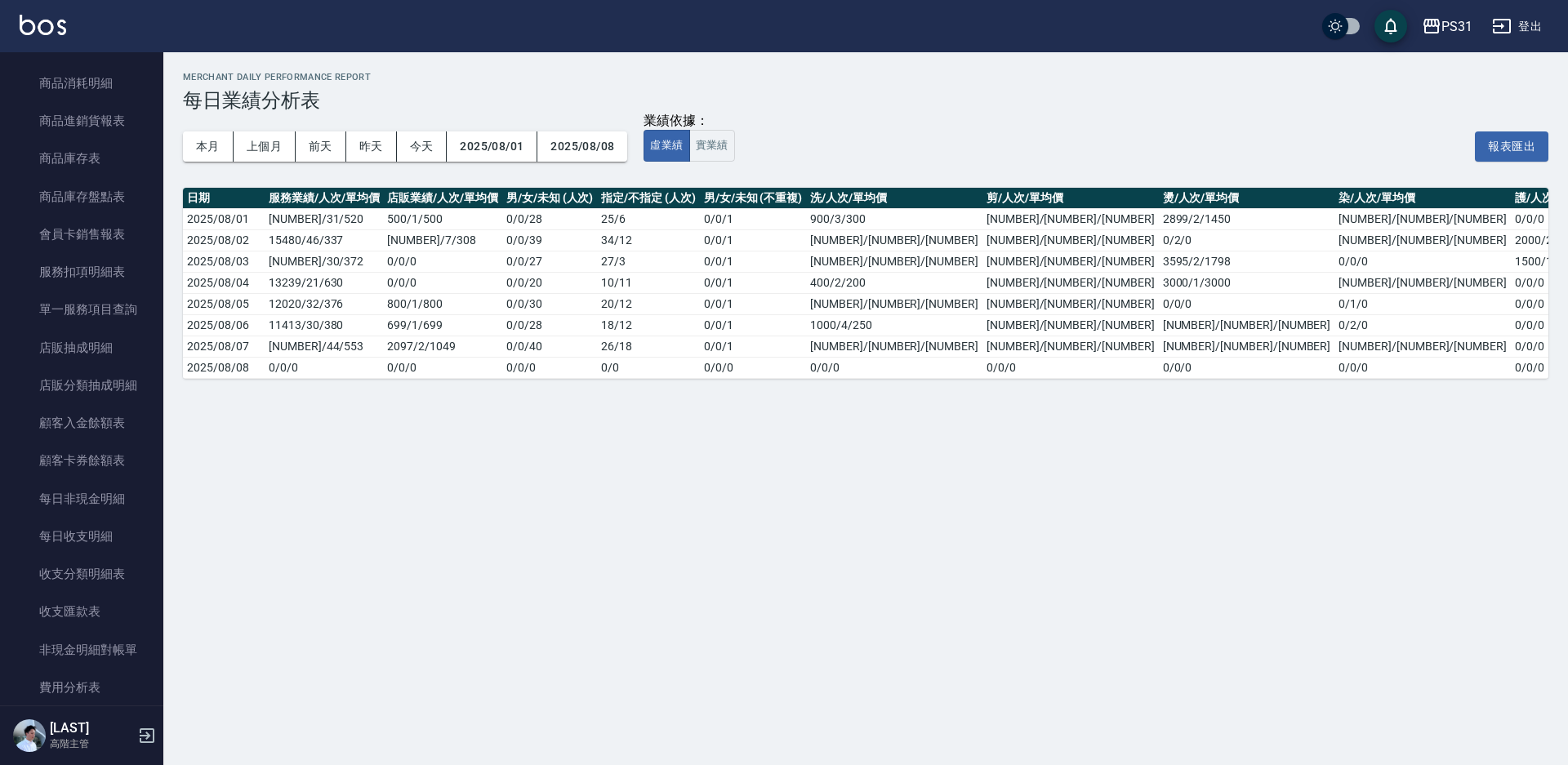scroll, scrollTop: 1388, scrollLeft: 0, axis: vertical 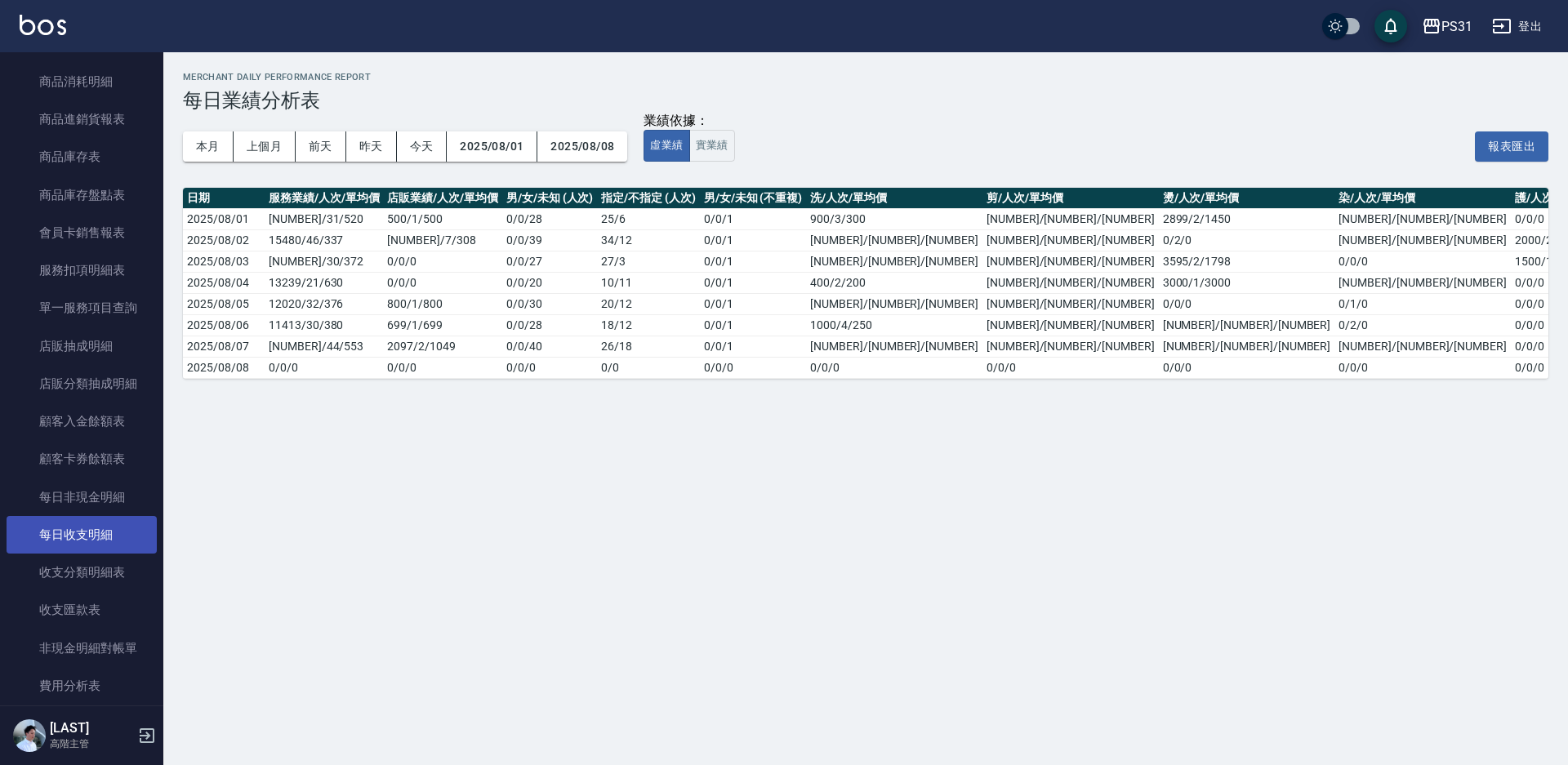 click on "每日收支明細" at bounding box center [82, 535] 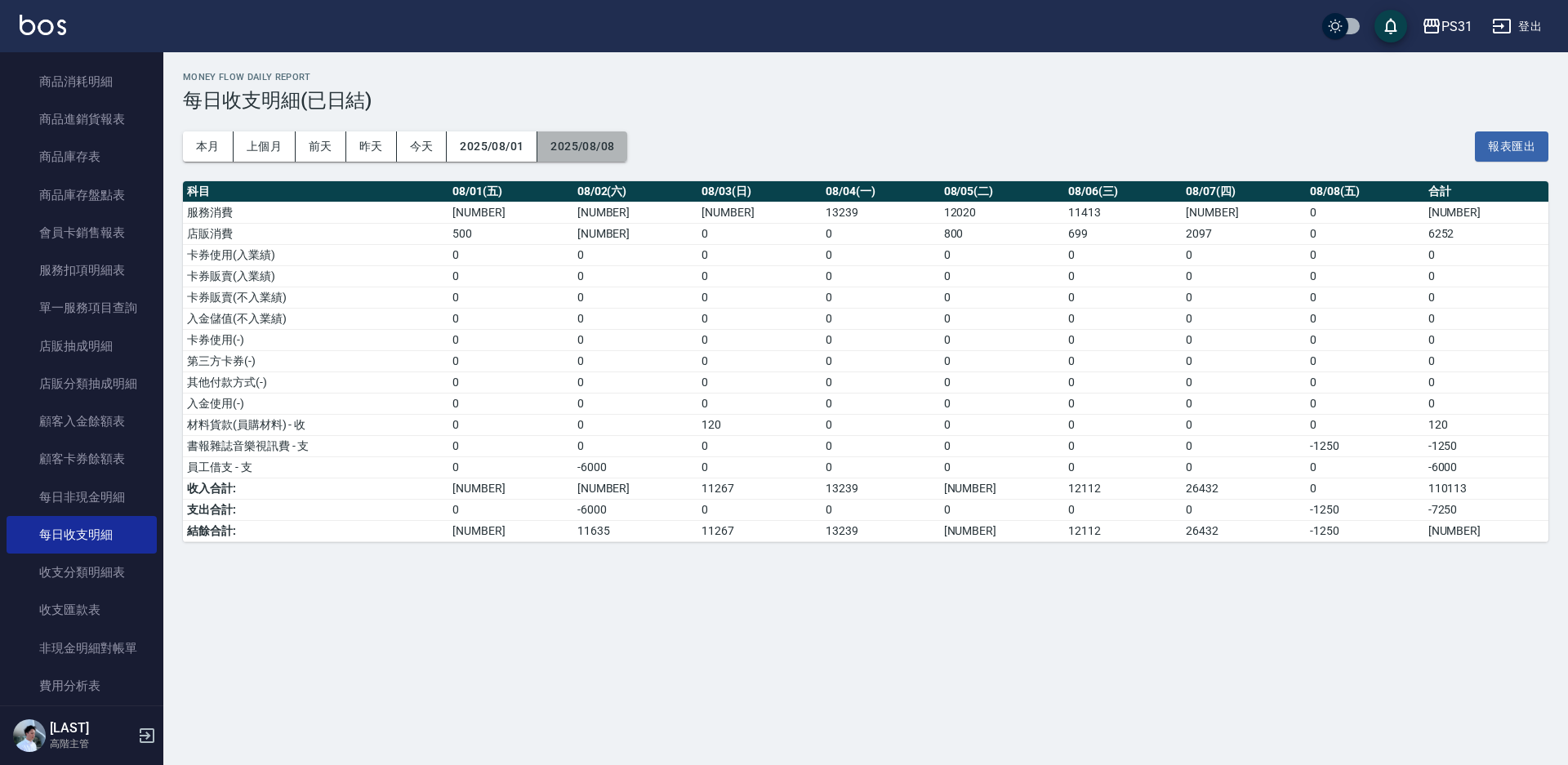 click on "2025/08/08" at bounding box center (582, 146) 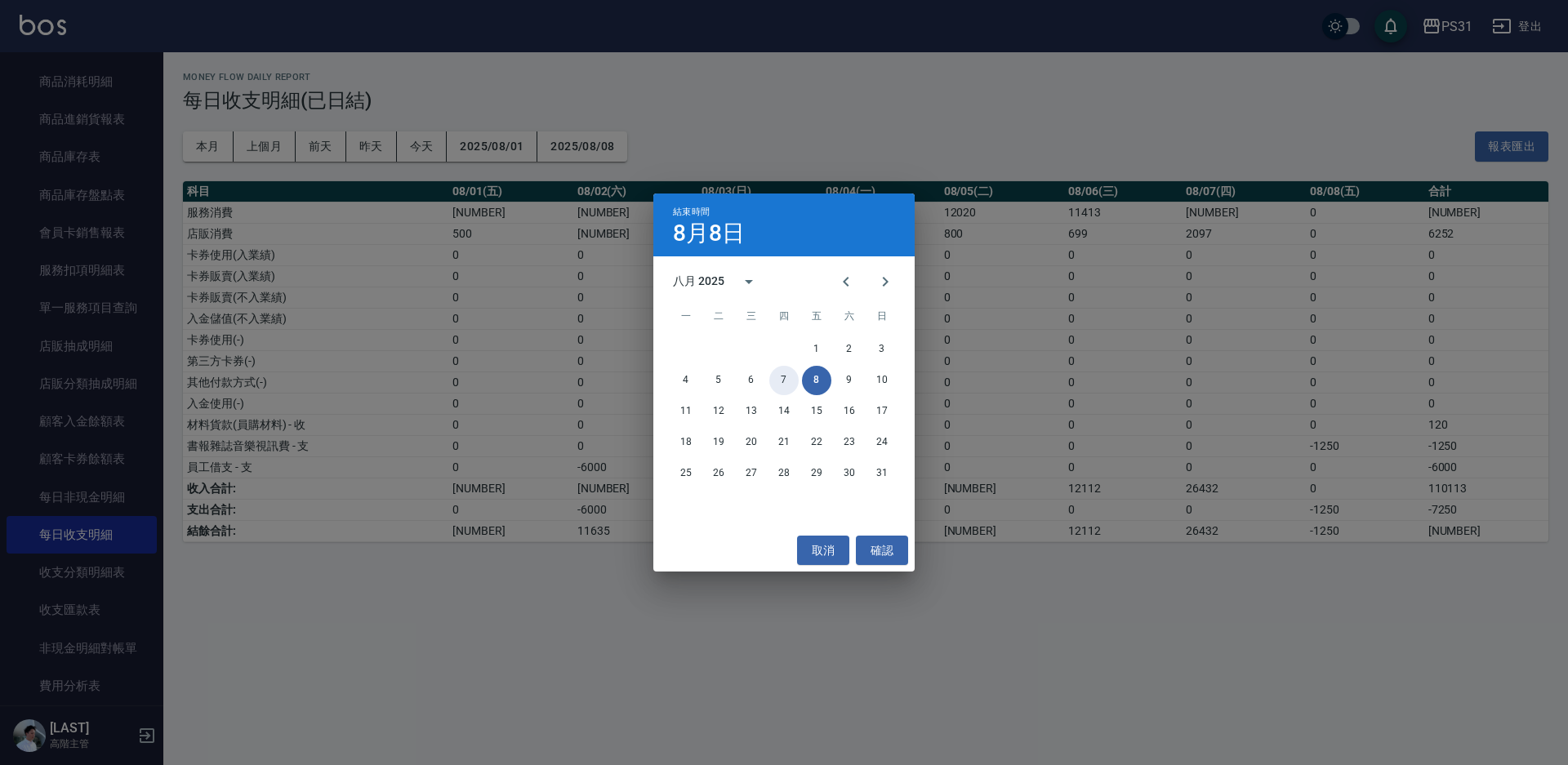 click on "7" at bounding box center [784, 380] 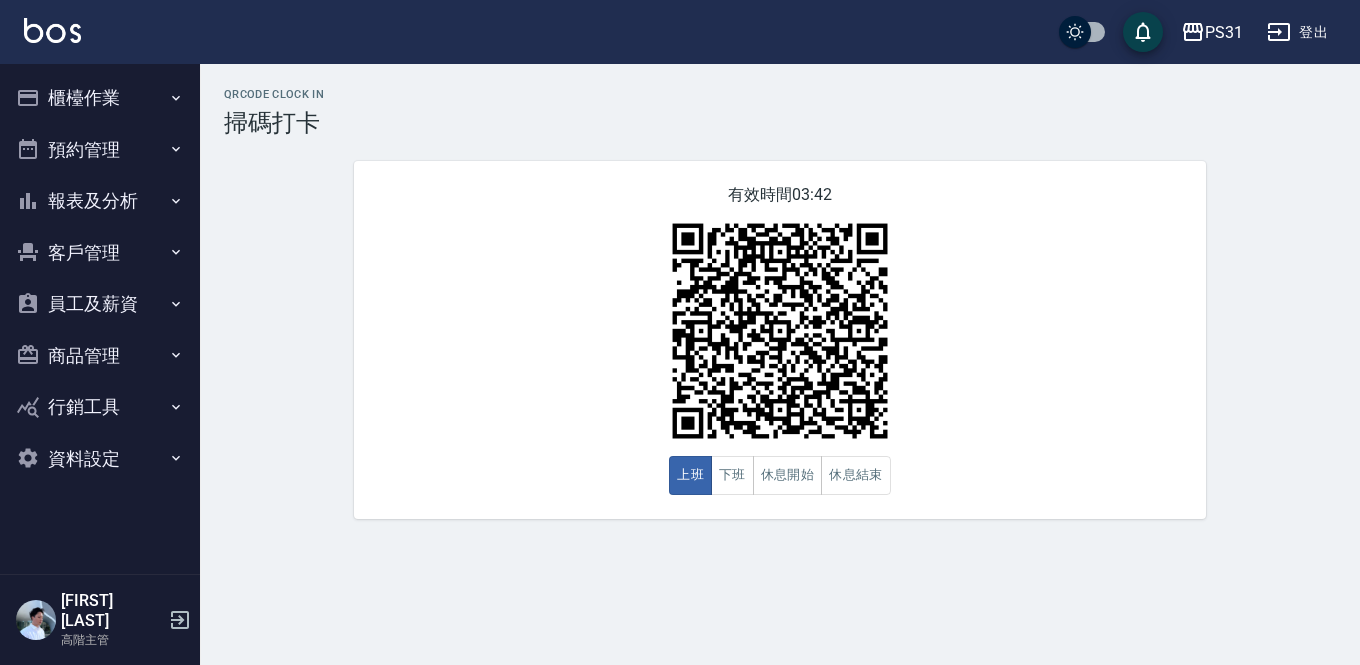 scroll, scrollTop: 0, scrollLeft: 0, axis: both 